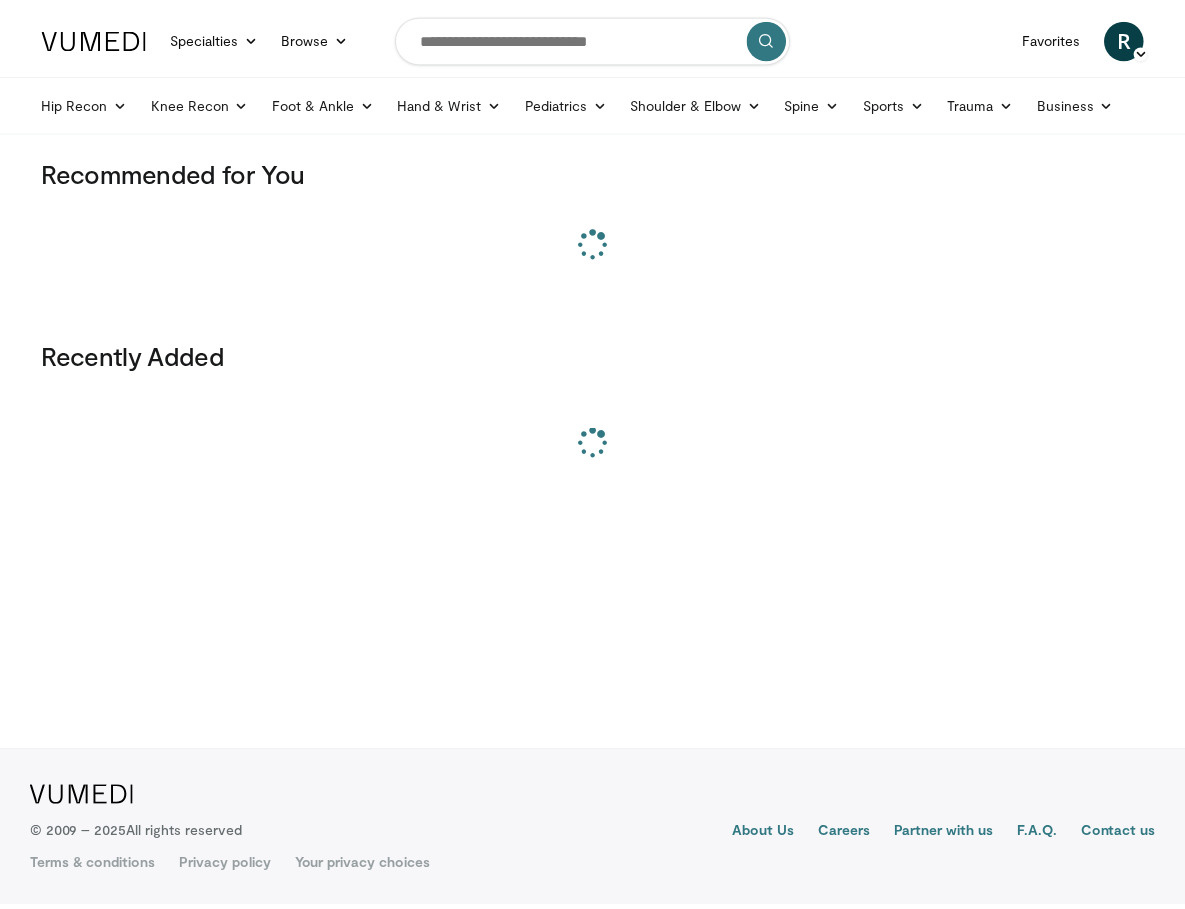 scroll, scrollTop: 0, scrollLeft: 0, axis: both 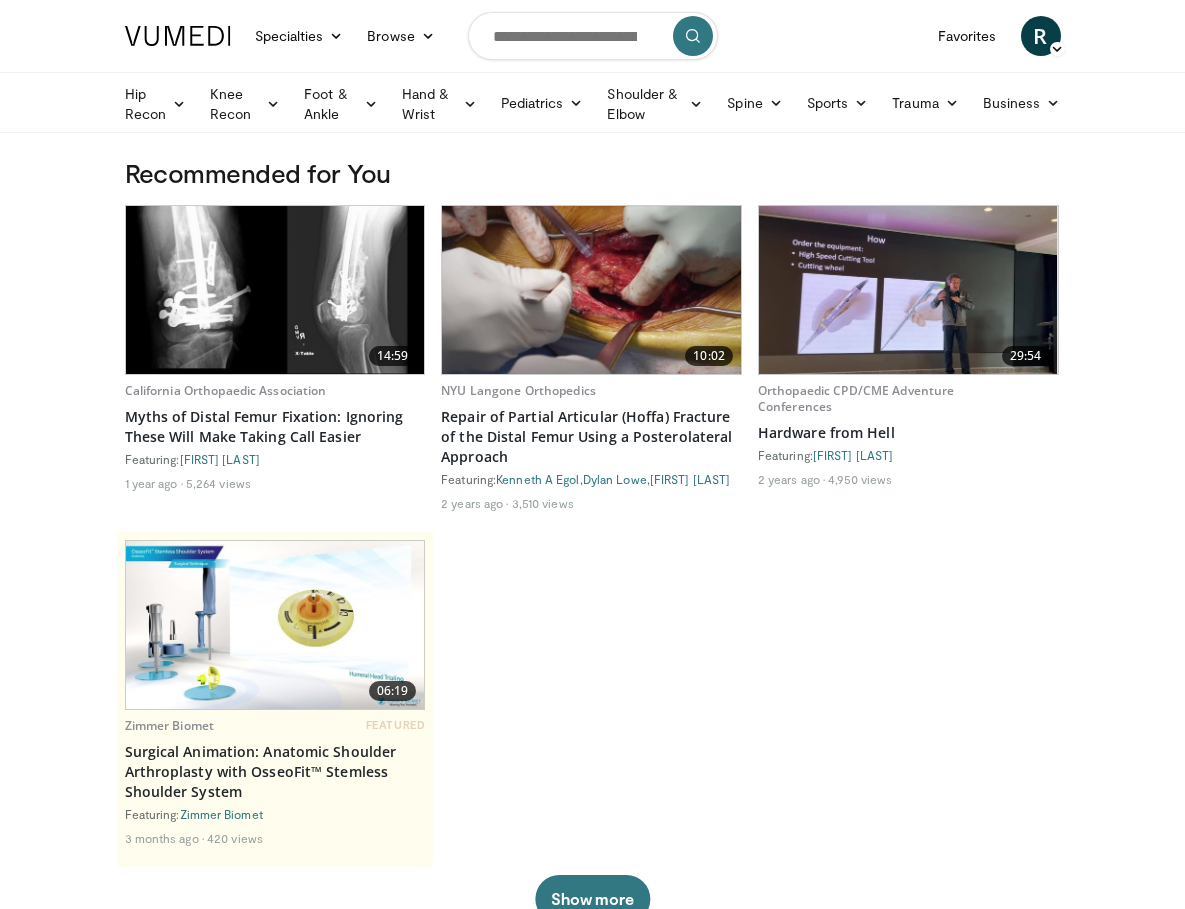 click at bounding box center (591, 290) 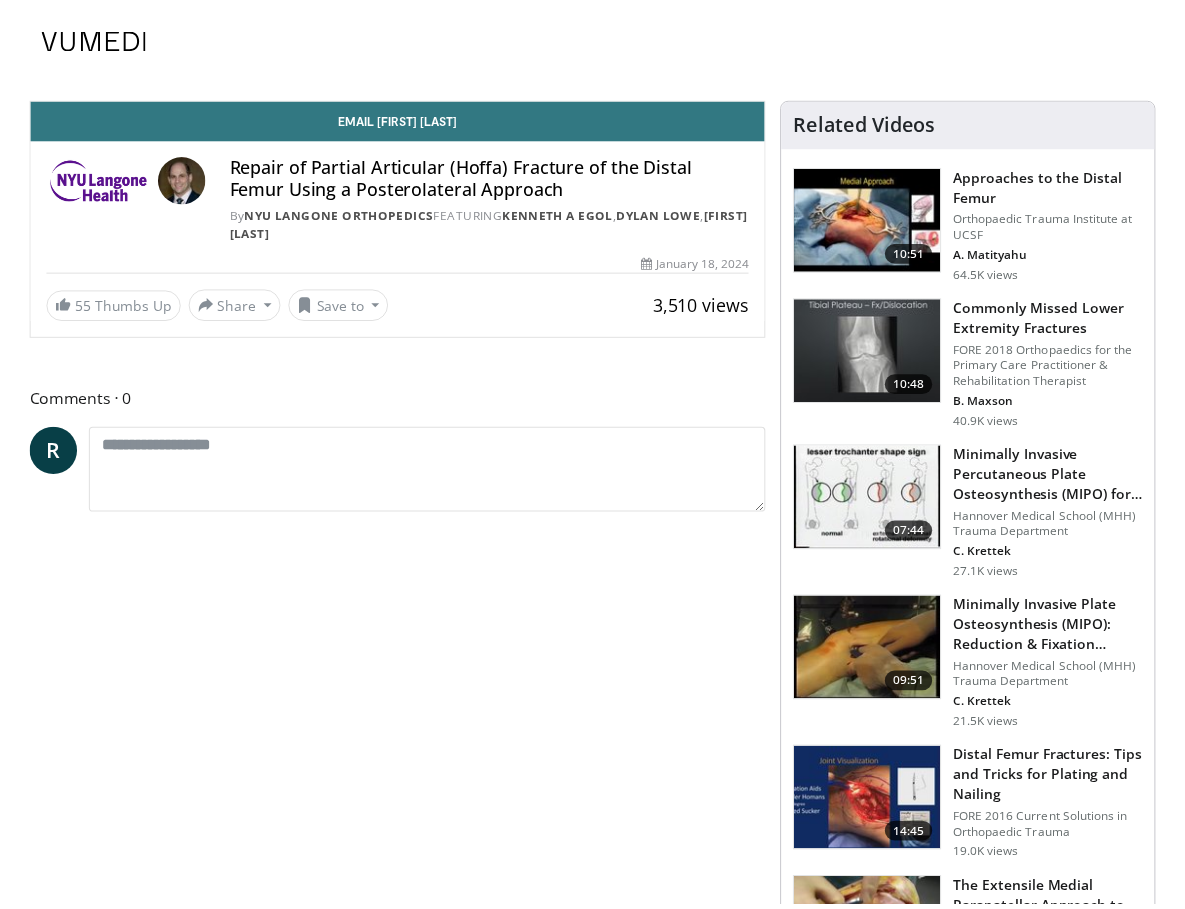 scroll, scrollTop: 0, scrollLeft: 0, axis: both 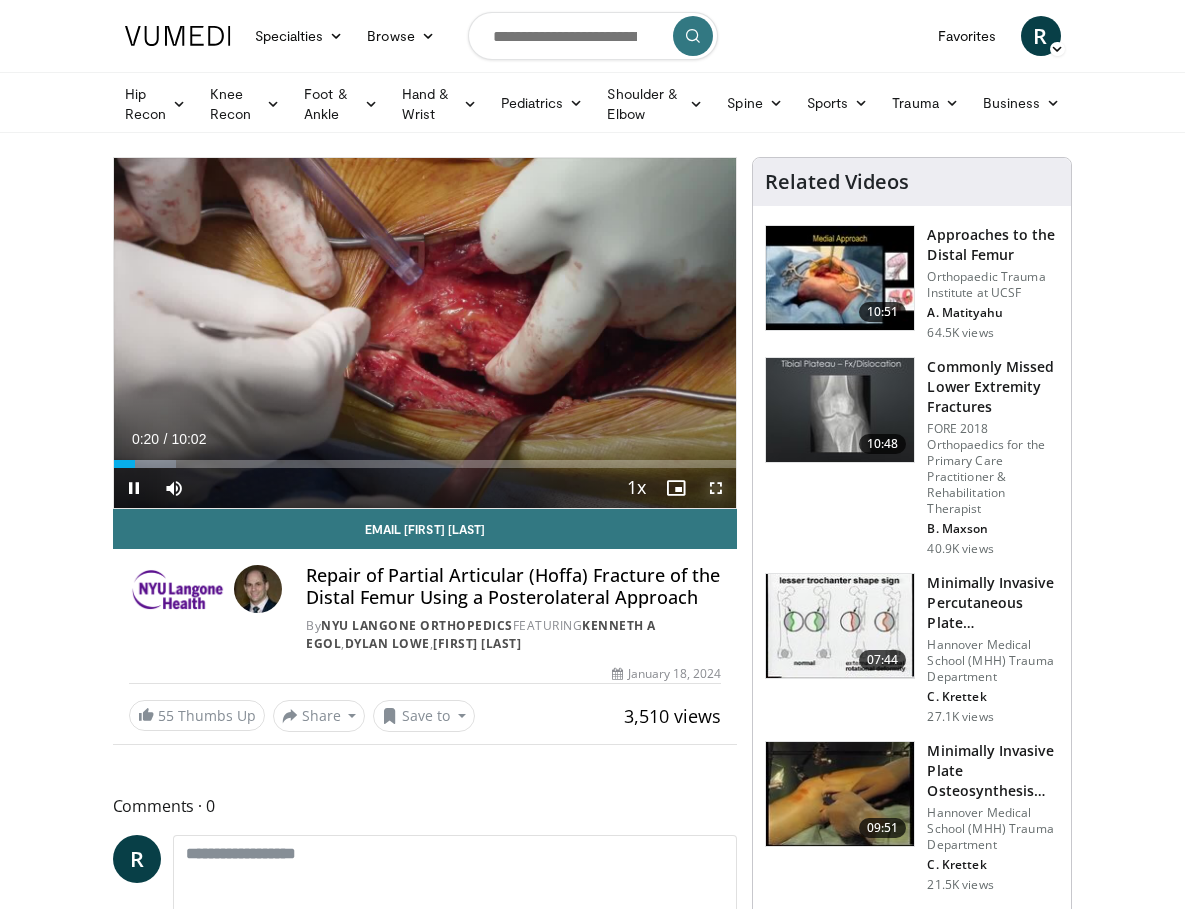 click at bounding box center (716, 488) 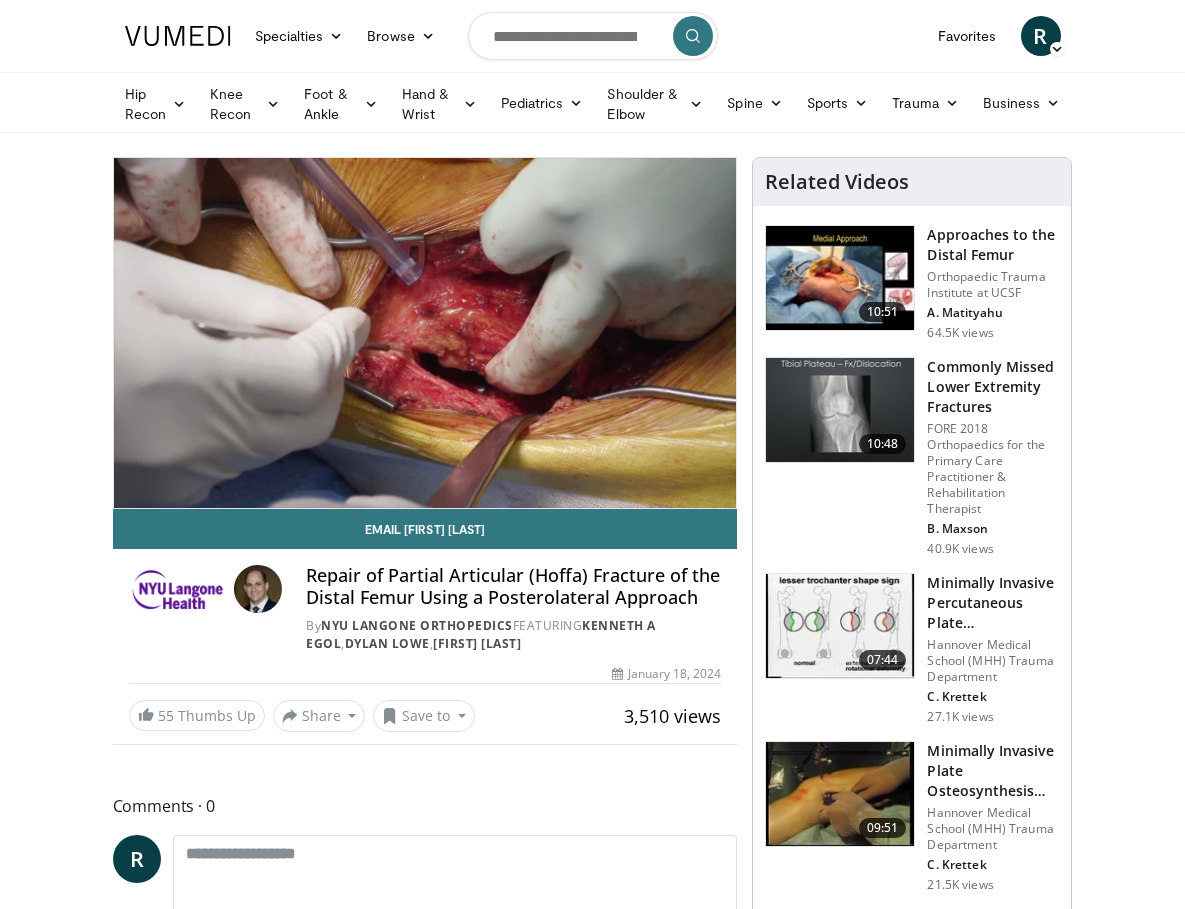 click at bounding box center [840, 278] 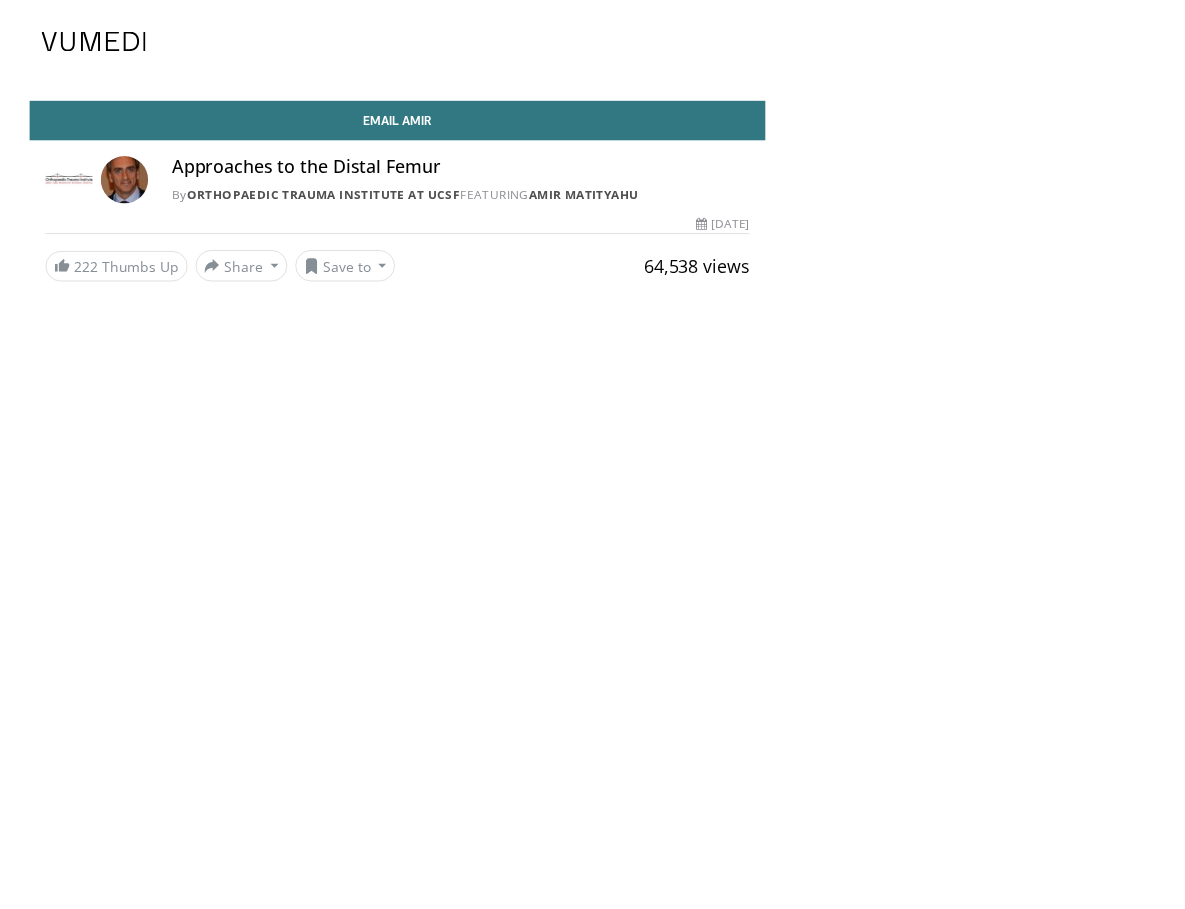 scroll, scrollTop: 0, scrollLeft: 0, axis: both 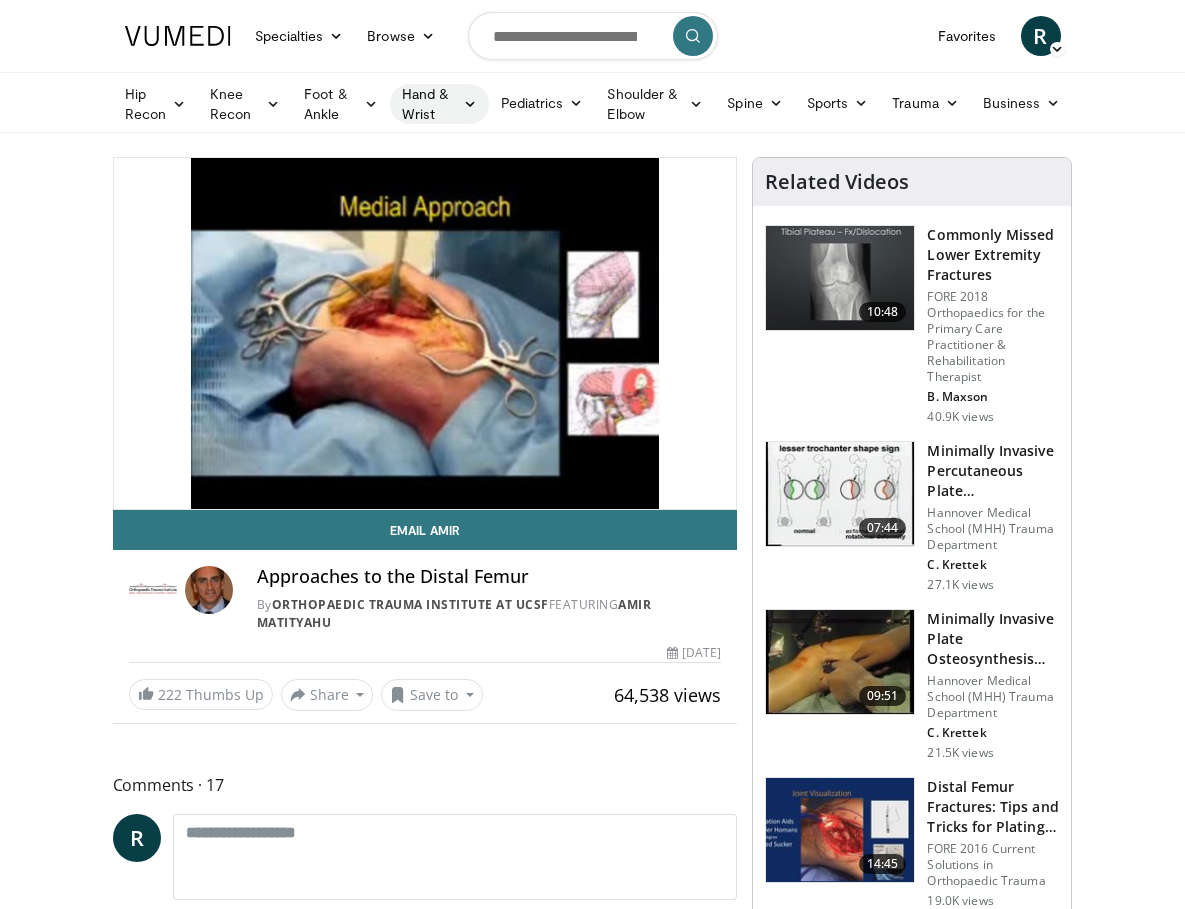click on "Hand & Wrist" at bounding box center [439, 104] 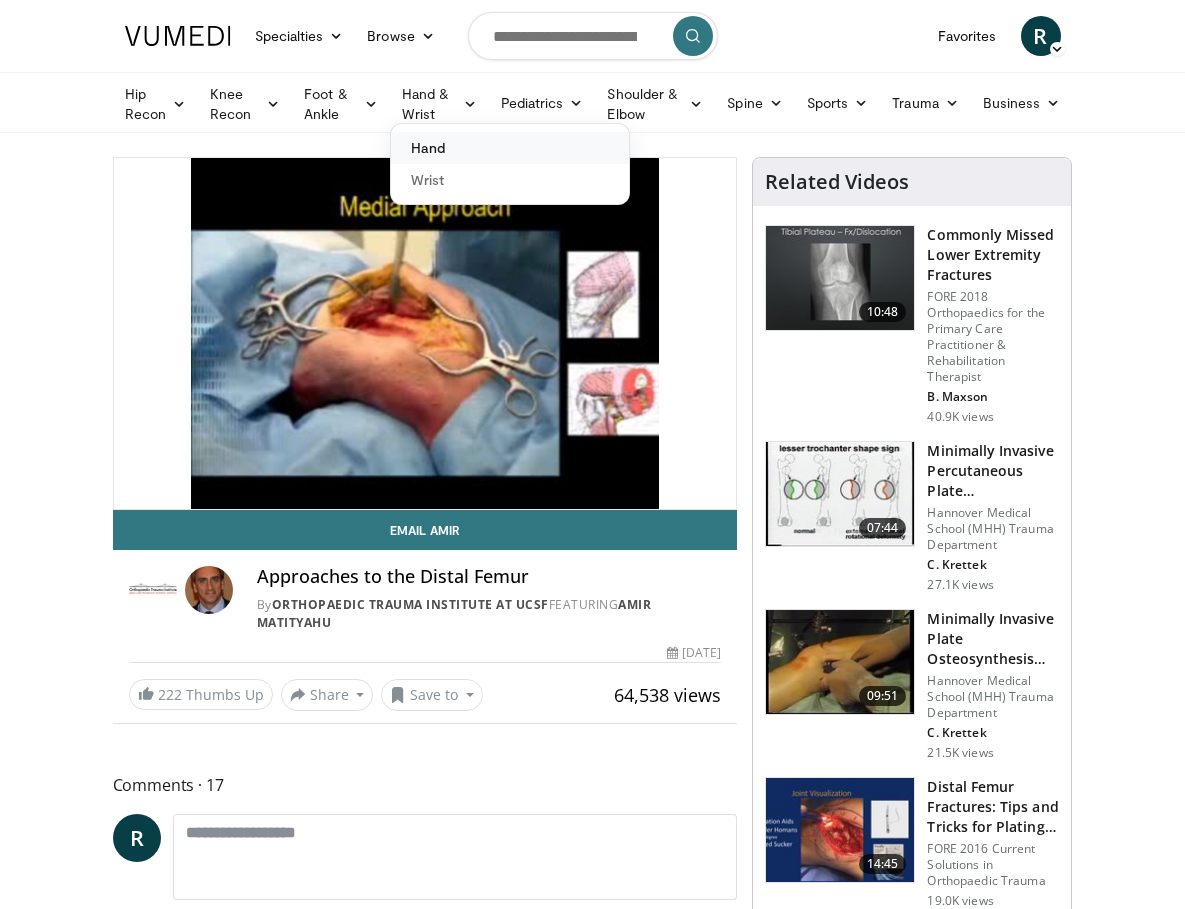 click on "Hand" at bounding box center [510, 148] 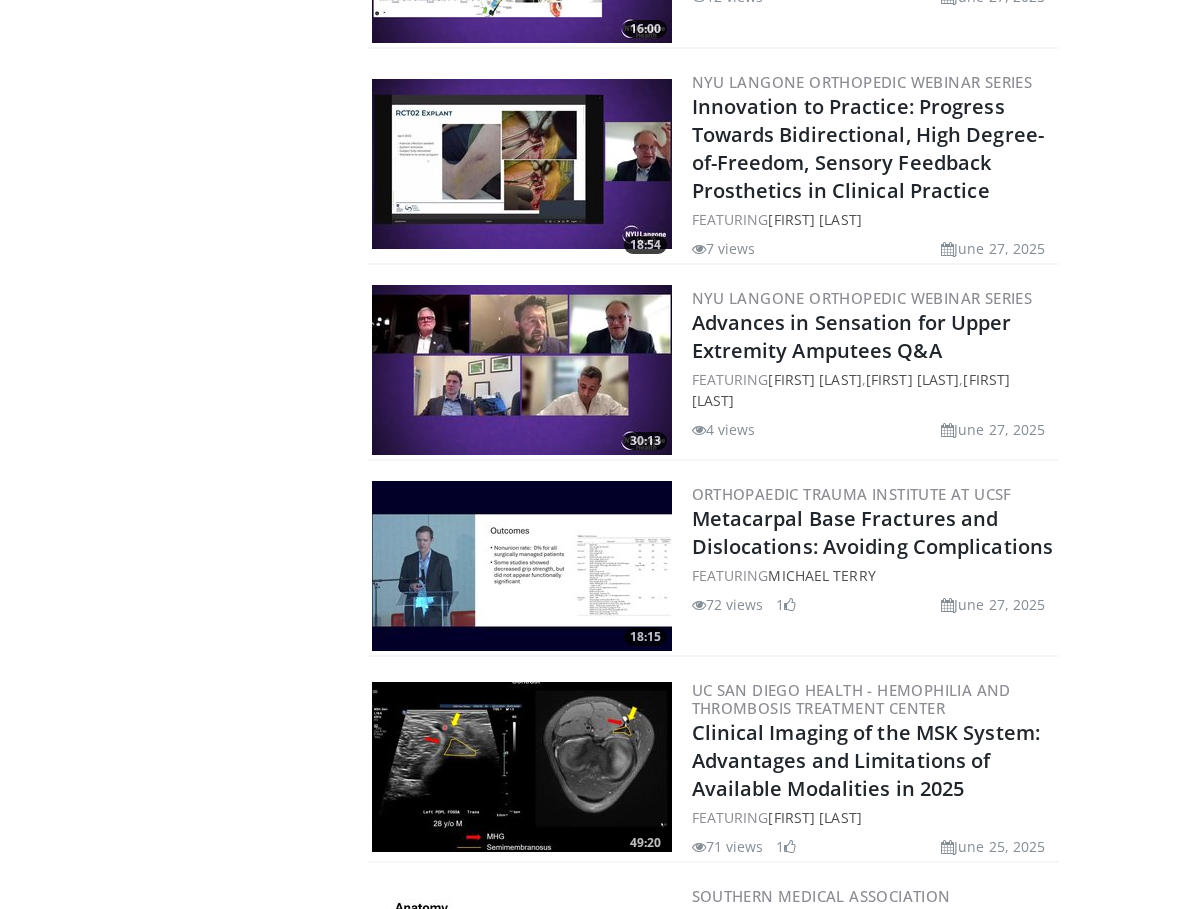 scroll, scrollTop: 3471, scrollLeft: 0, axis: vertical 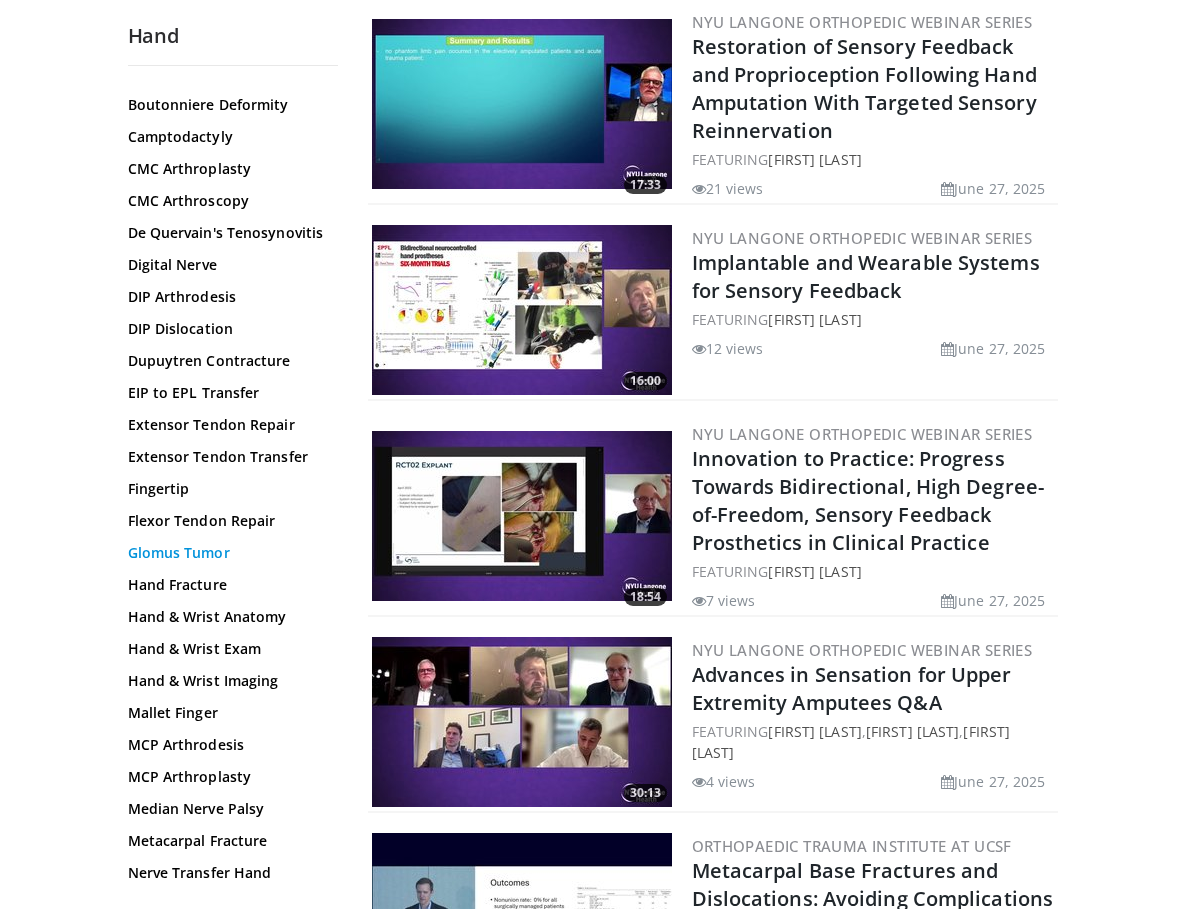 click on "Glomus Tumor" at bounding box center [228, 553] 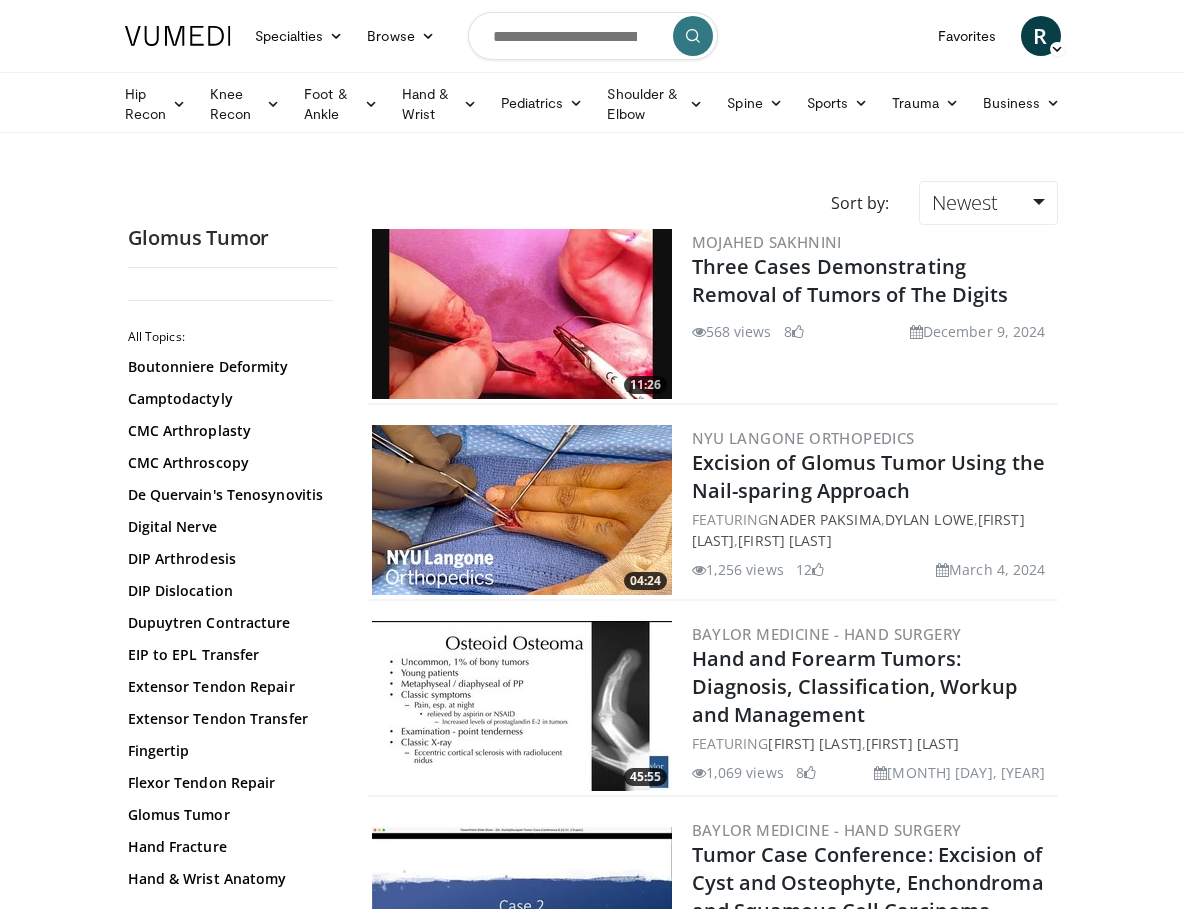 scroll, scrollTop: 0, scrollLeft: 0, axis: both 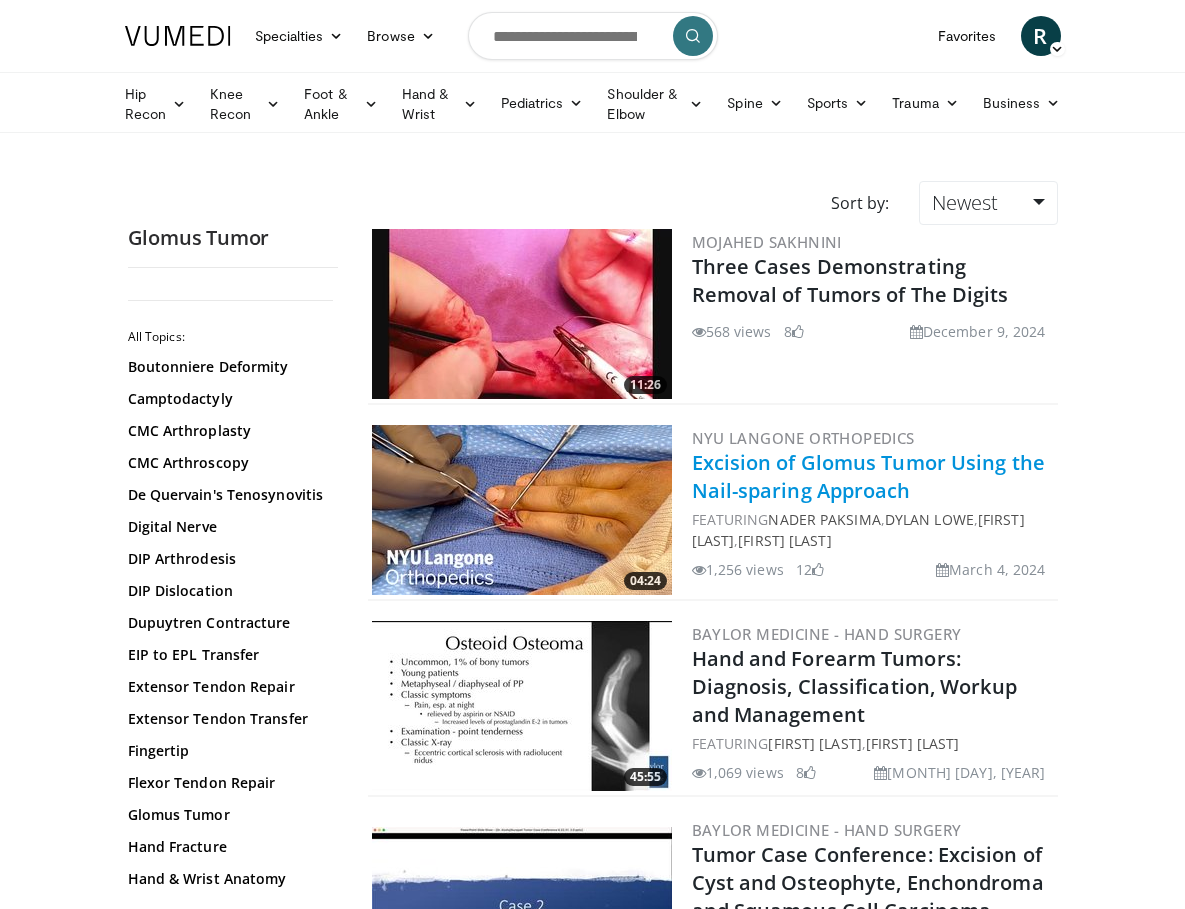 click on "Excision of Glomus Tumor Using the Nail-sparing Approach" at bounding box center [868, 476] 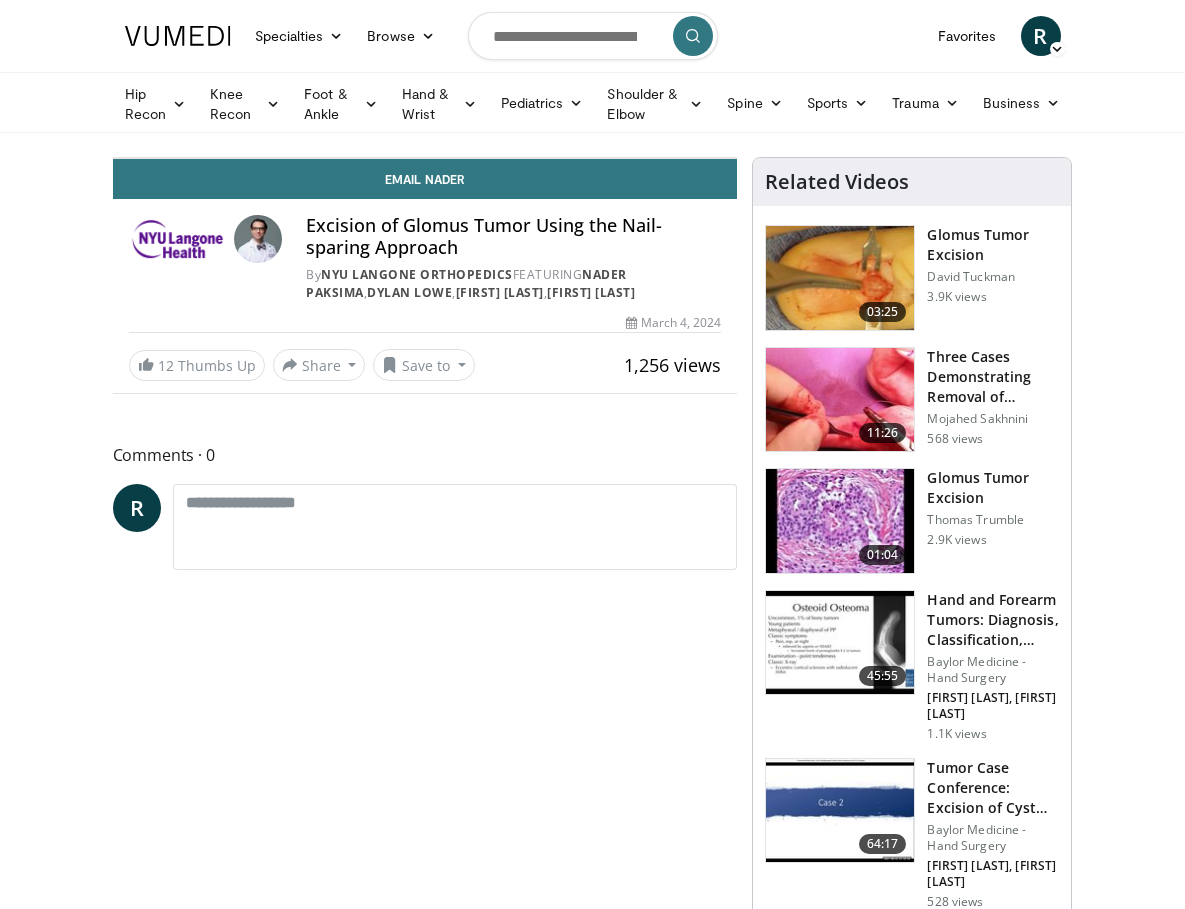 scroll, scrollTop: 0, scrollLeft: 0, axis: both 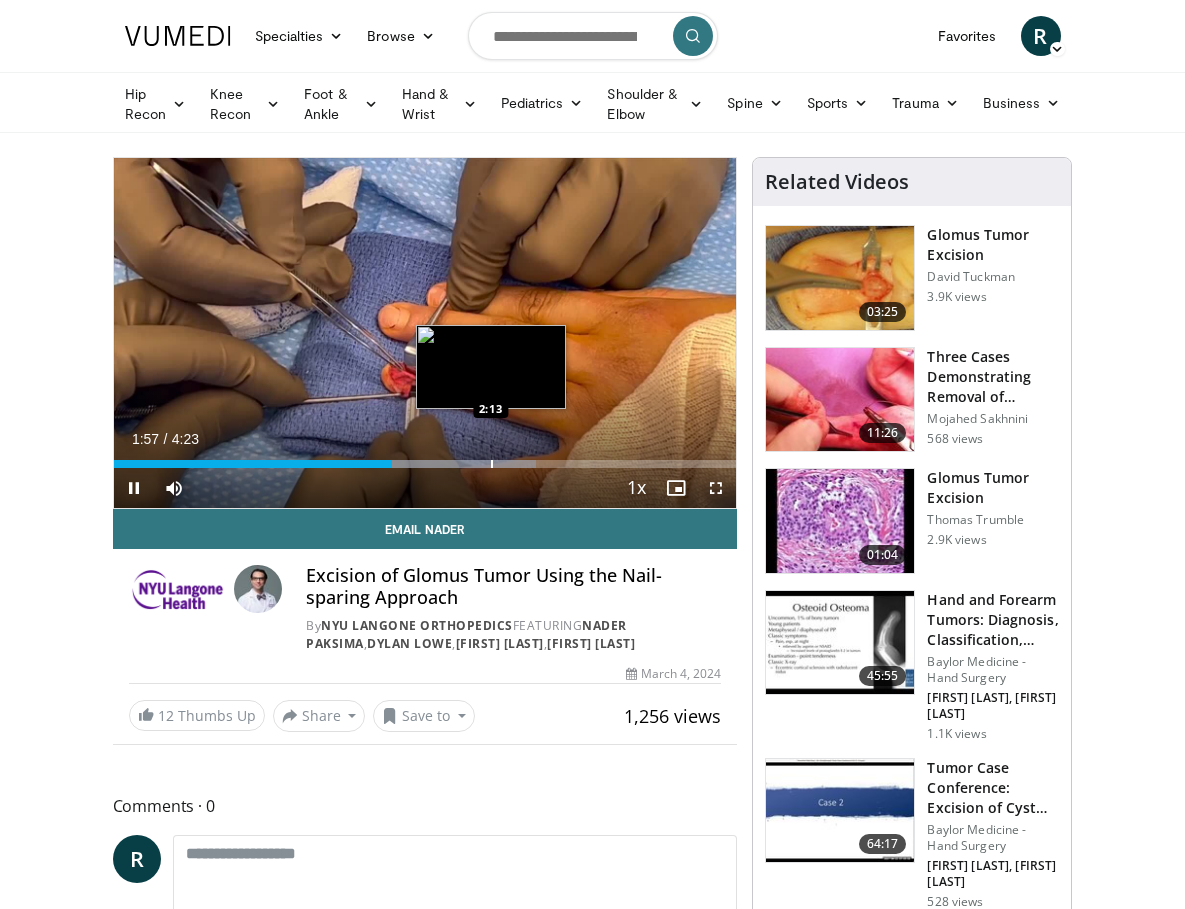 click on "Loaded :  67.78% 1:57 2:13" at bounding box center [425, 458] 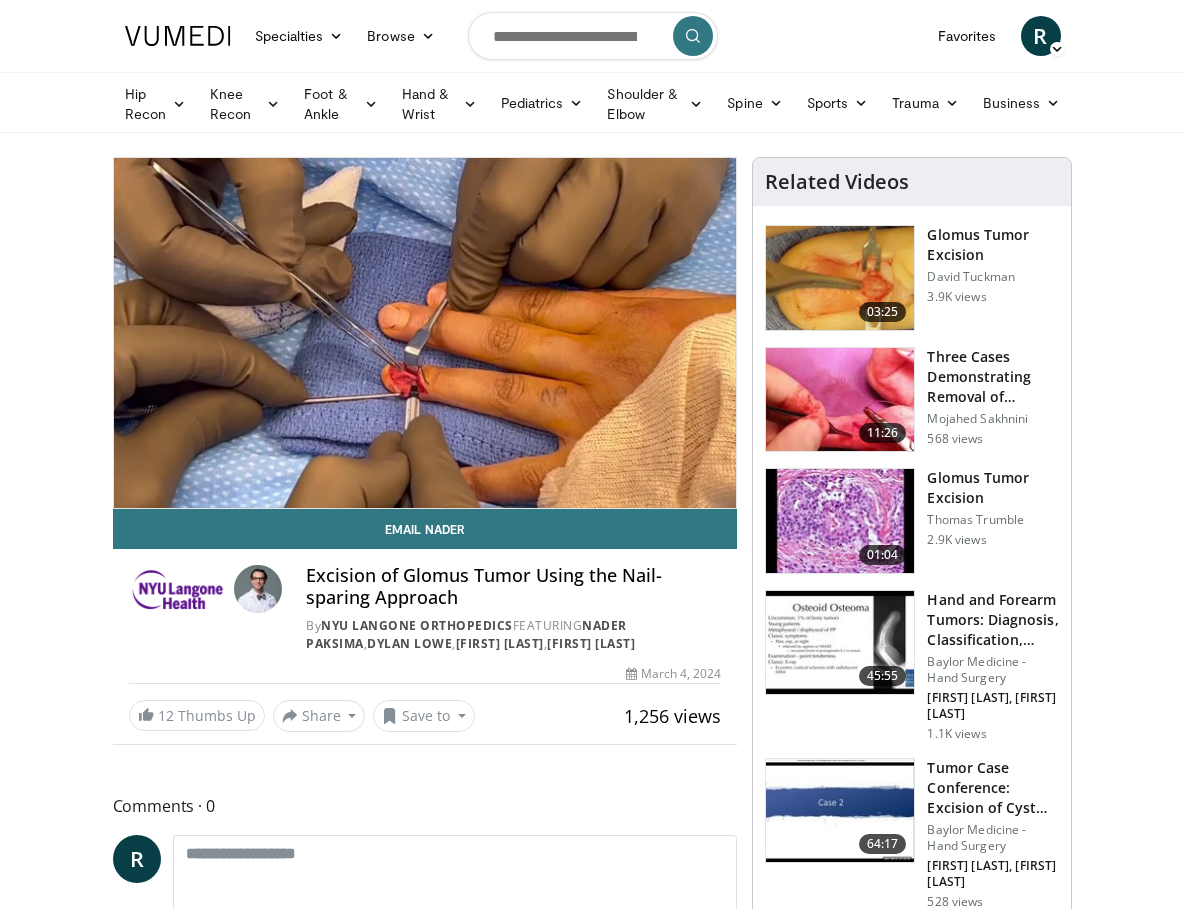 click at bounding box center (840, 278) 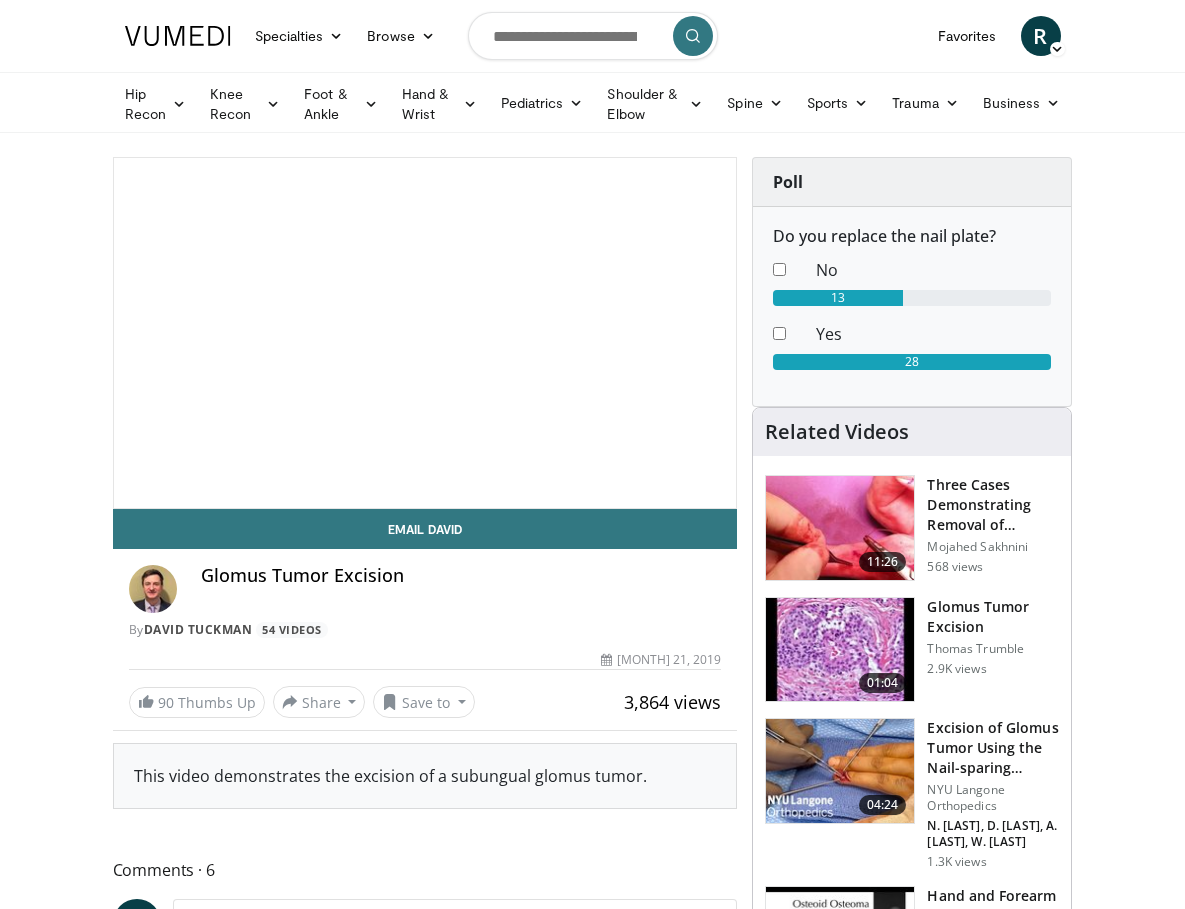 scroll, scrollTop: 0, scrollLeft: 0, axis: both 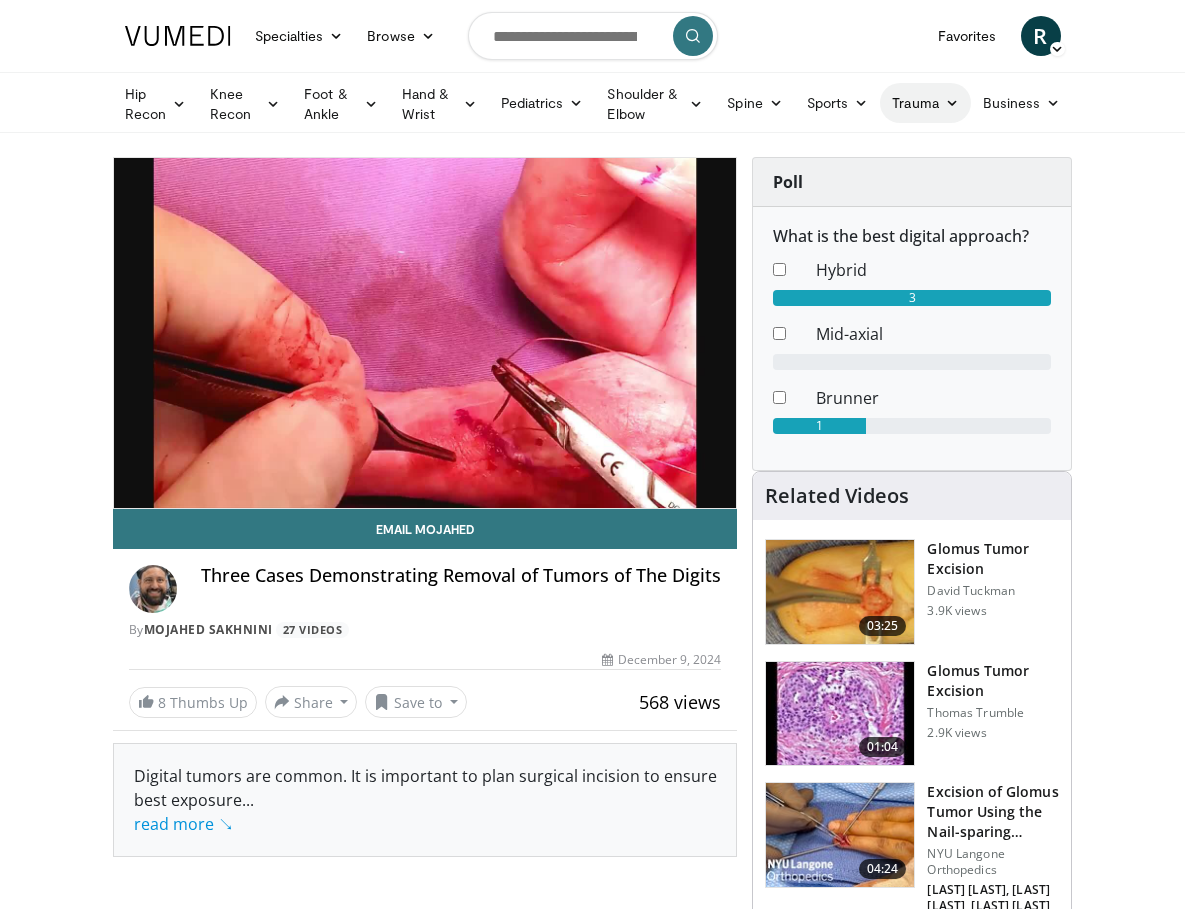 click on "Trauma" at bounding box center [925, 103] 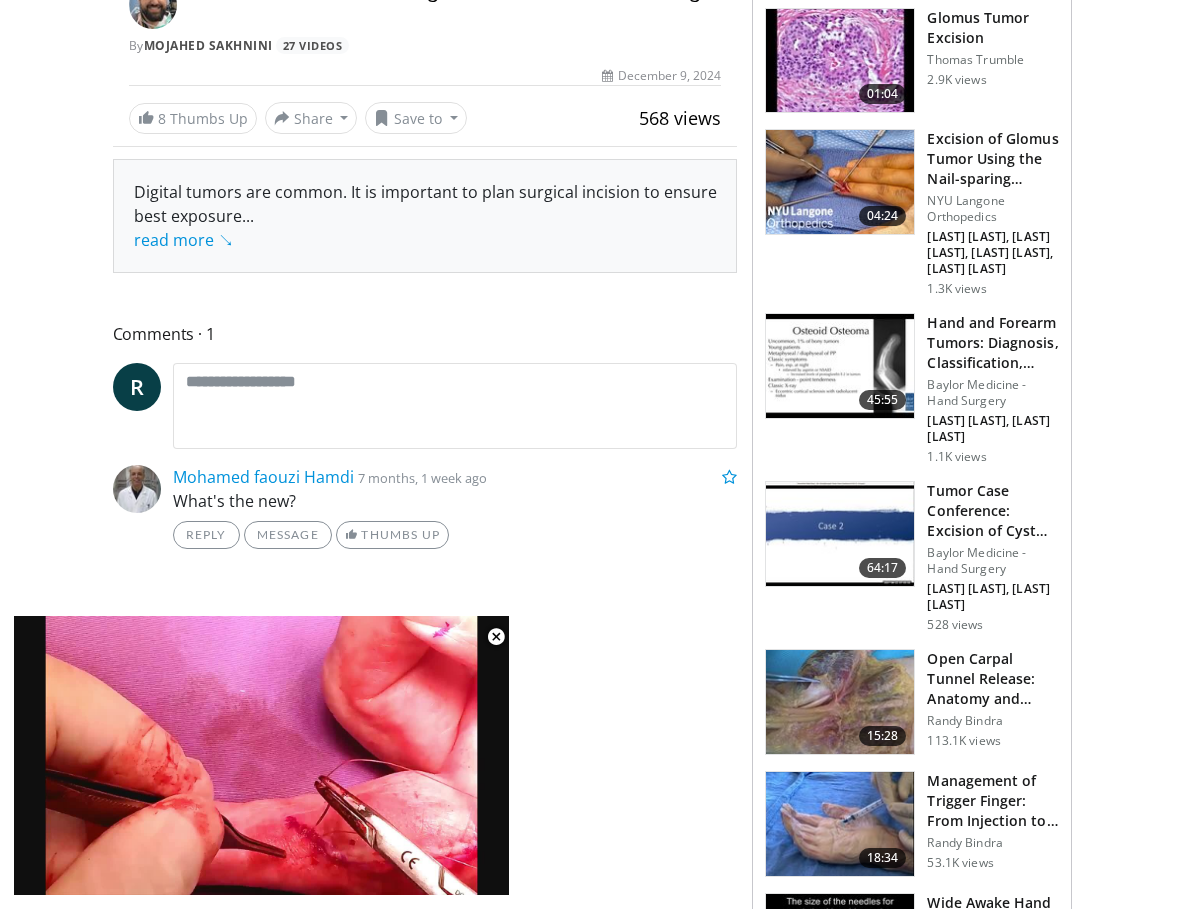 scroll, scrollTop: 654, scrollLeft: 0, axis: vertical 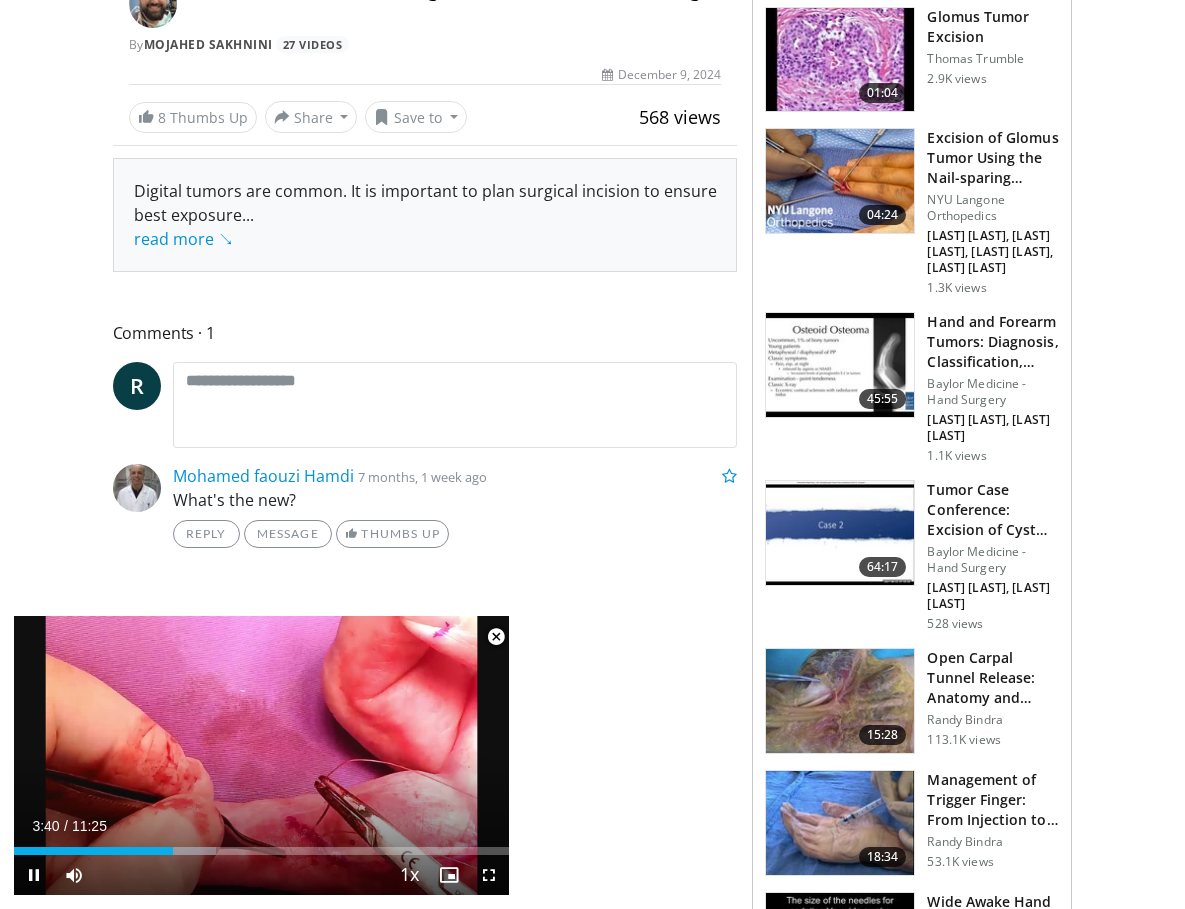 click at bounding box center (496, 637) 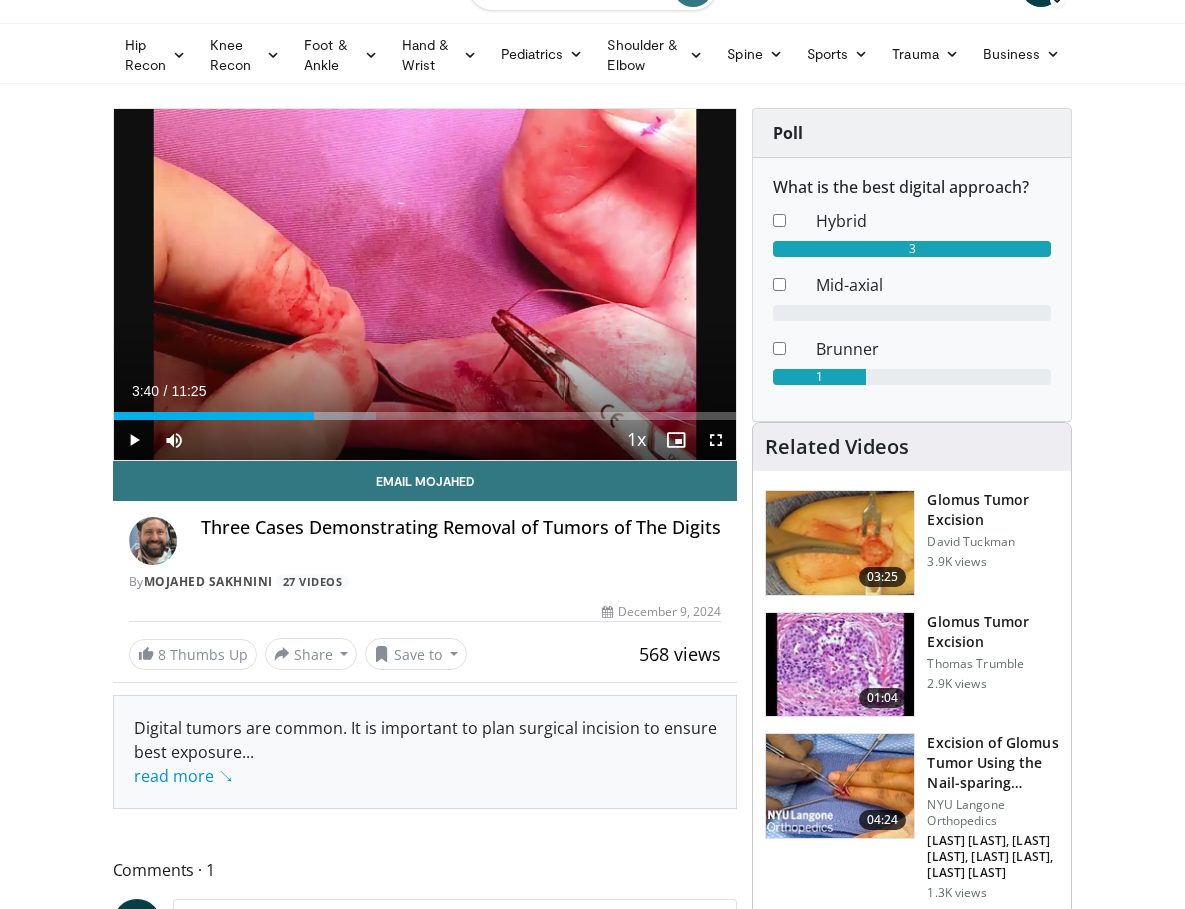 scroll, scrollTop: 0, scrollLeft: 0, axis: both 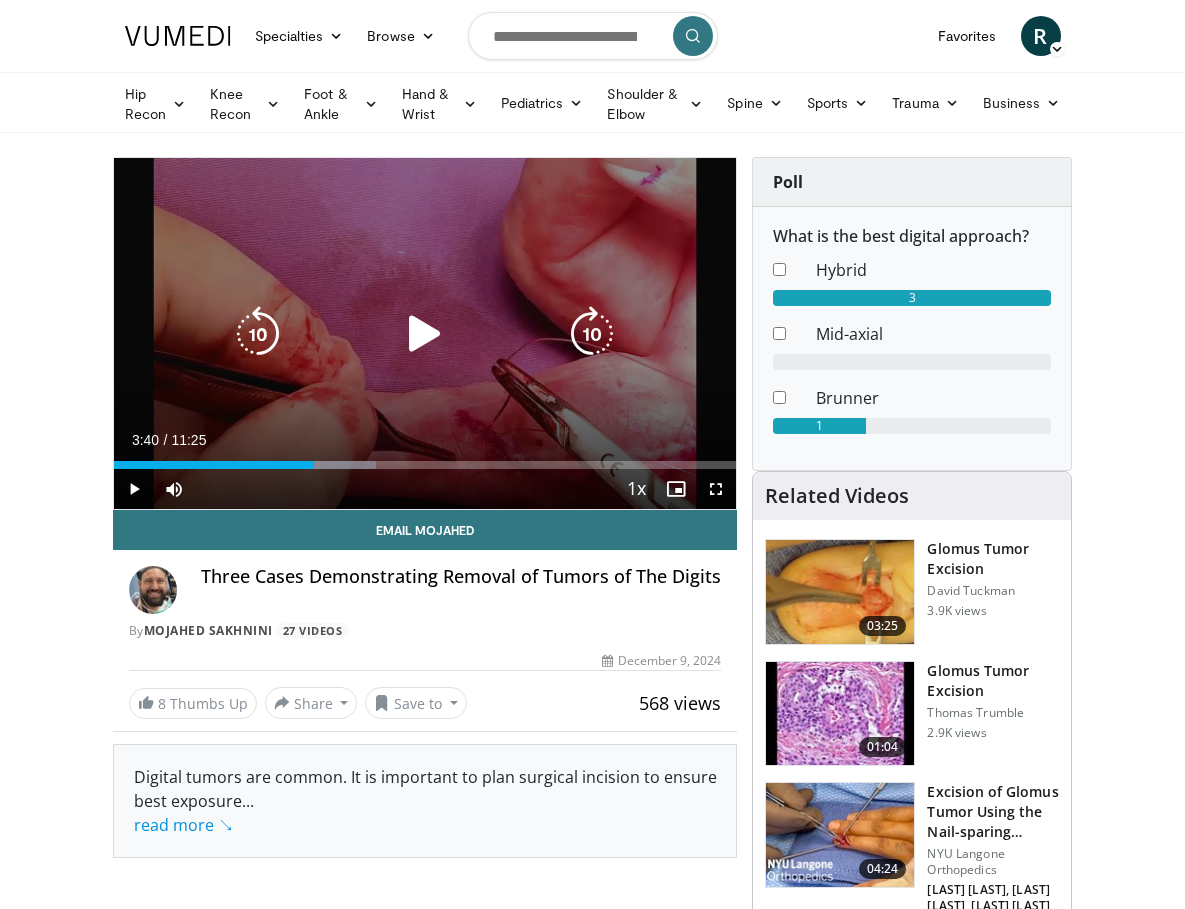 click at bounding box center [425, 334] 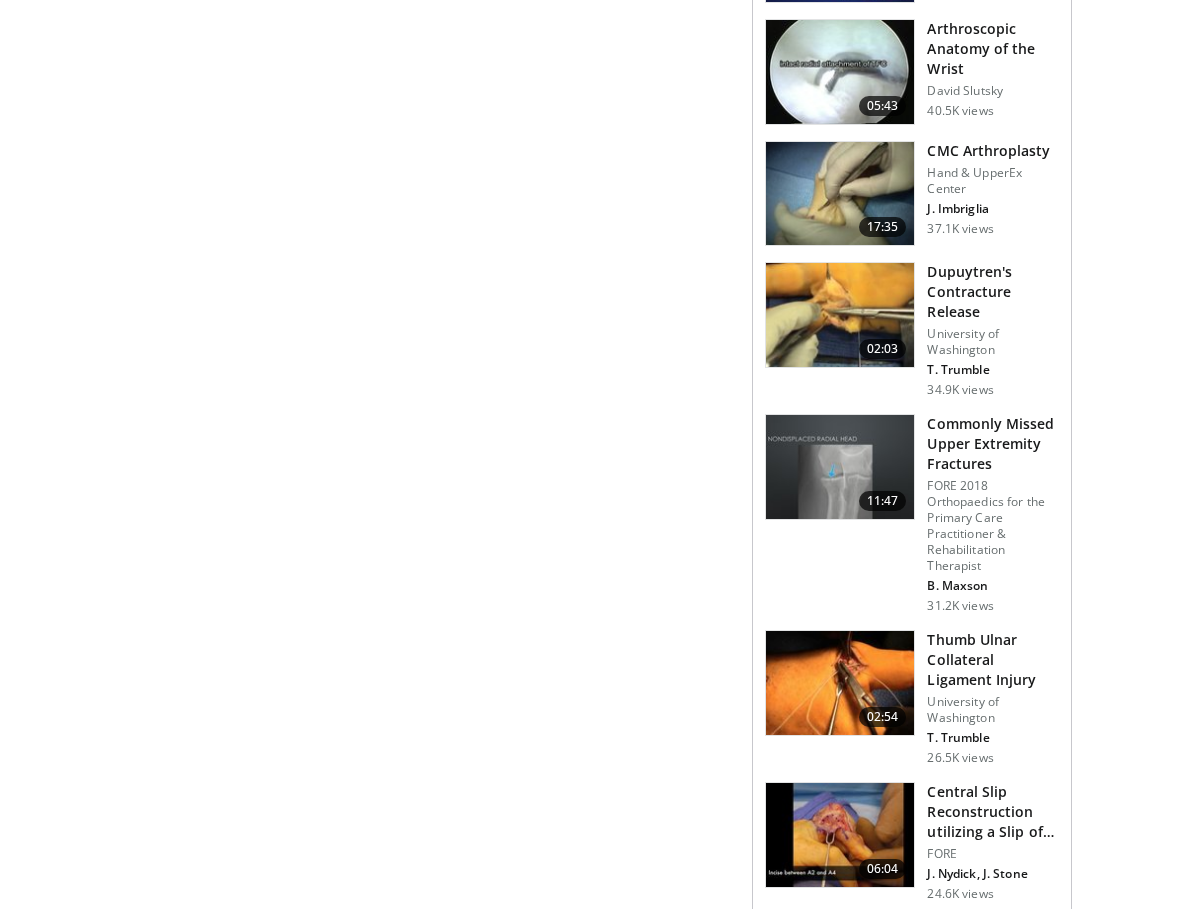 scroll, scrollTop: 1838, scrollLeft: 0, axis: vertical 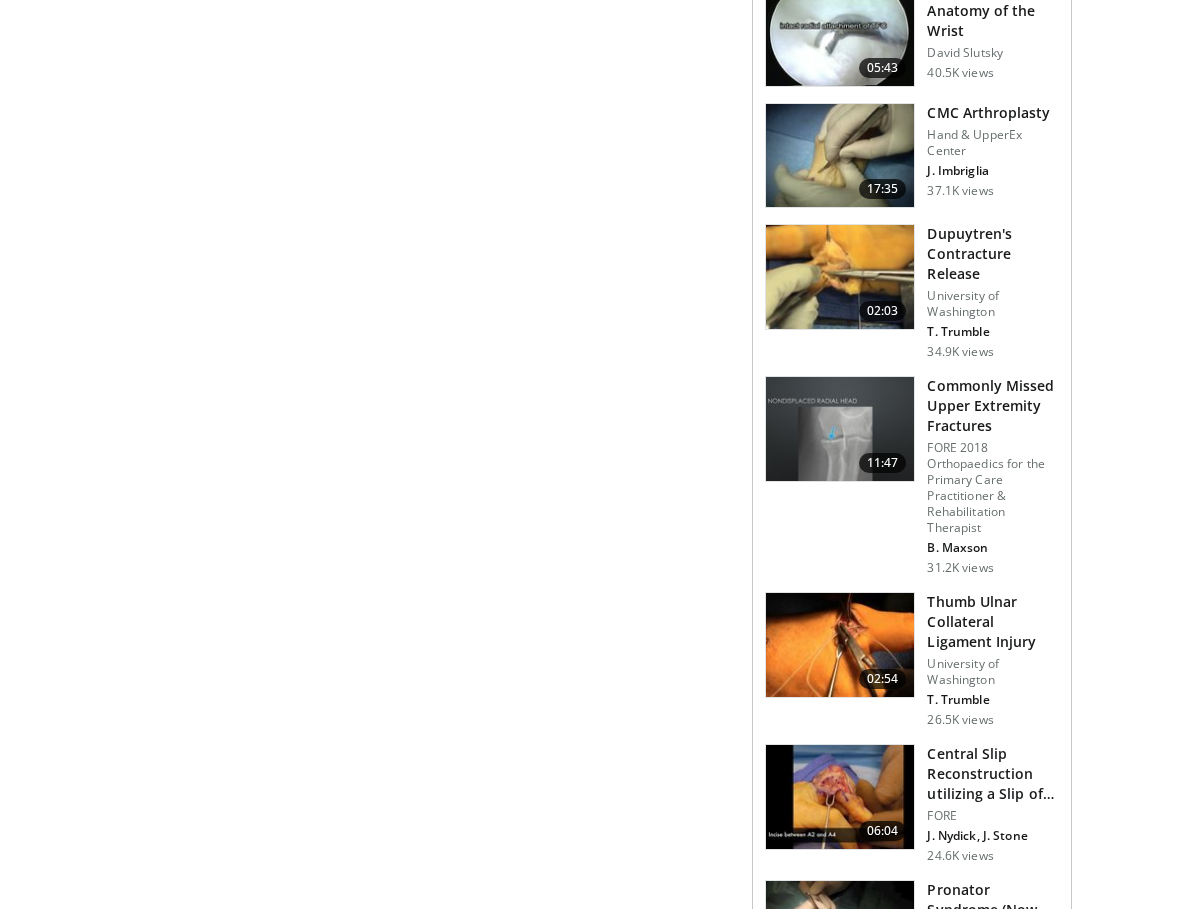 click at bounding box center [840, 645] 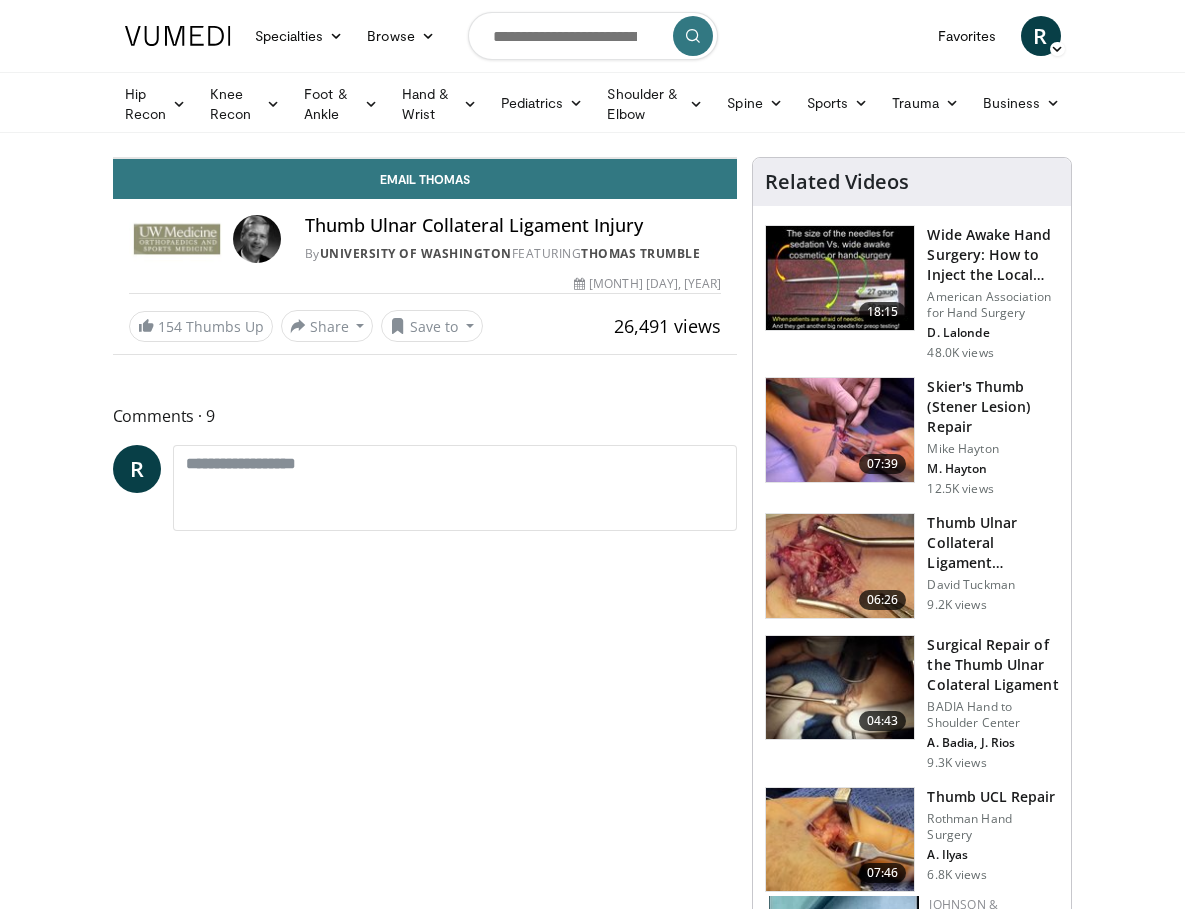 scroll, scrollTop: 0, scrollLeft: 0, axis: both 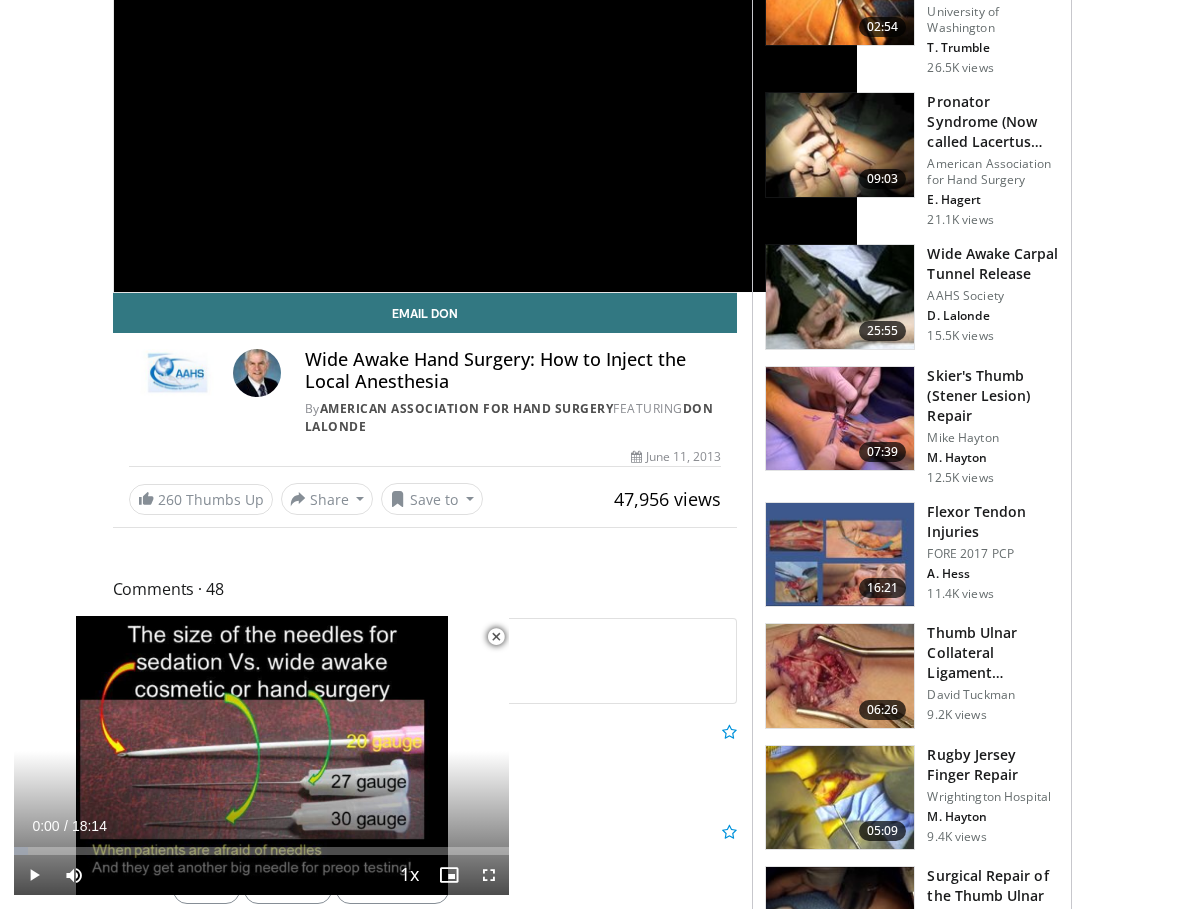 click at bounding box center [840, 676] 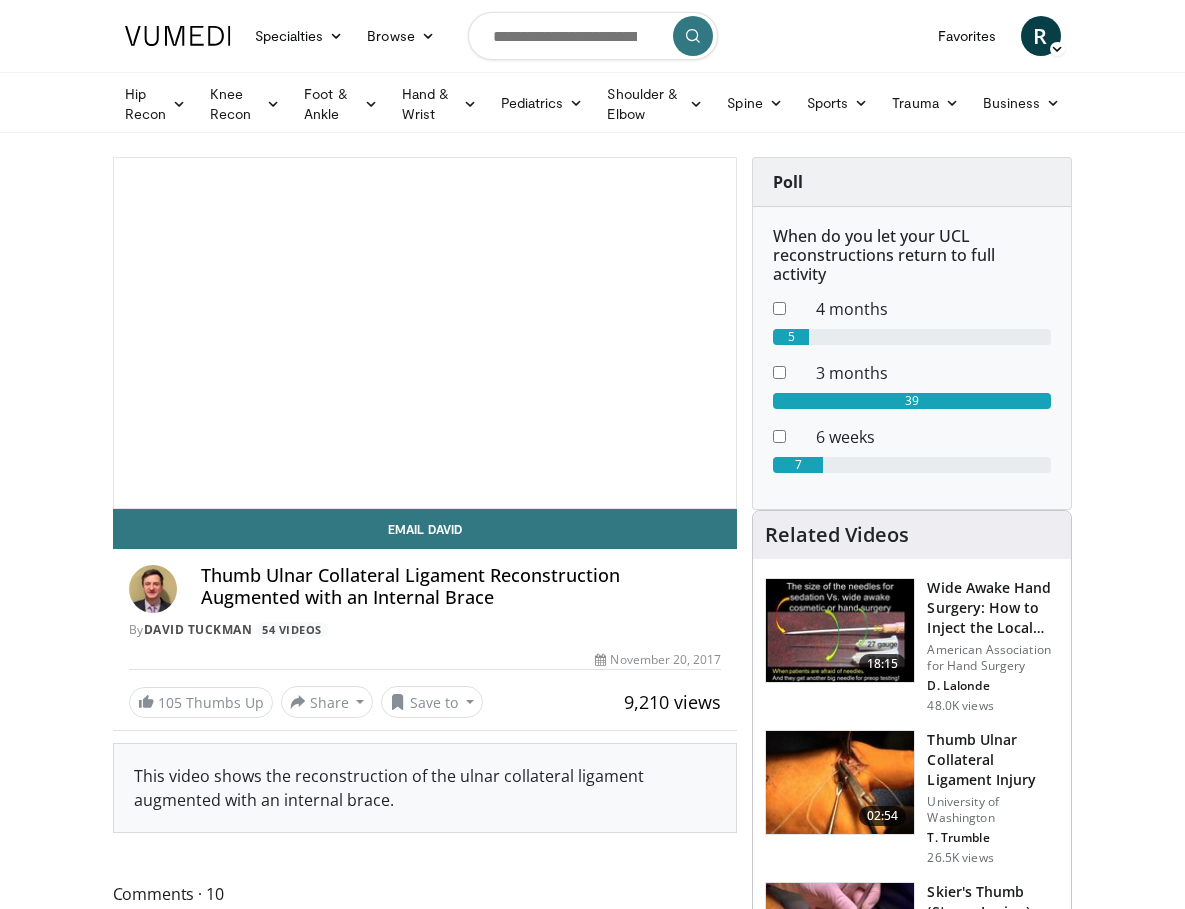 scroll, scrollTop: 0, scrollLeft: 0, axis: both 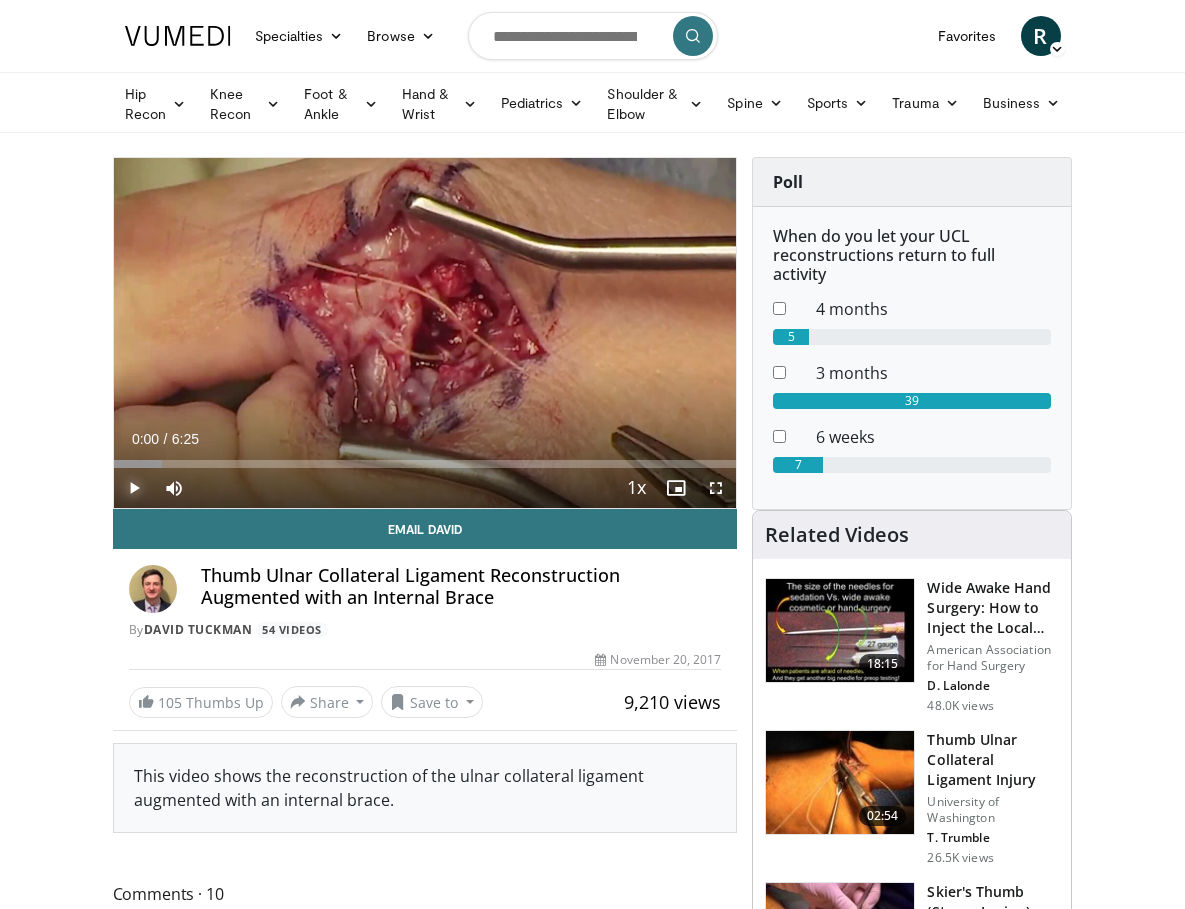 click at bounding box center [134, 488] 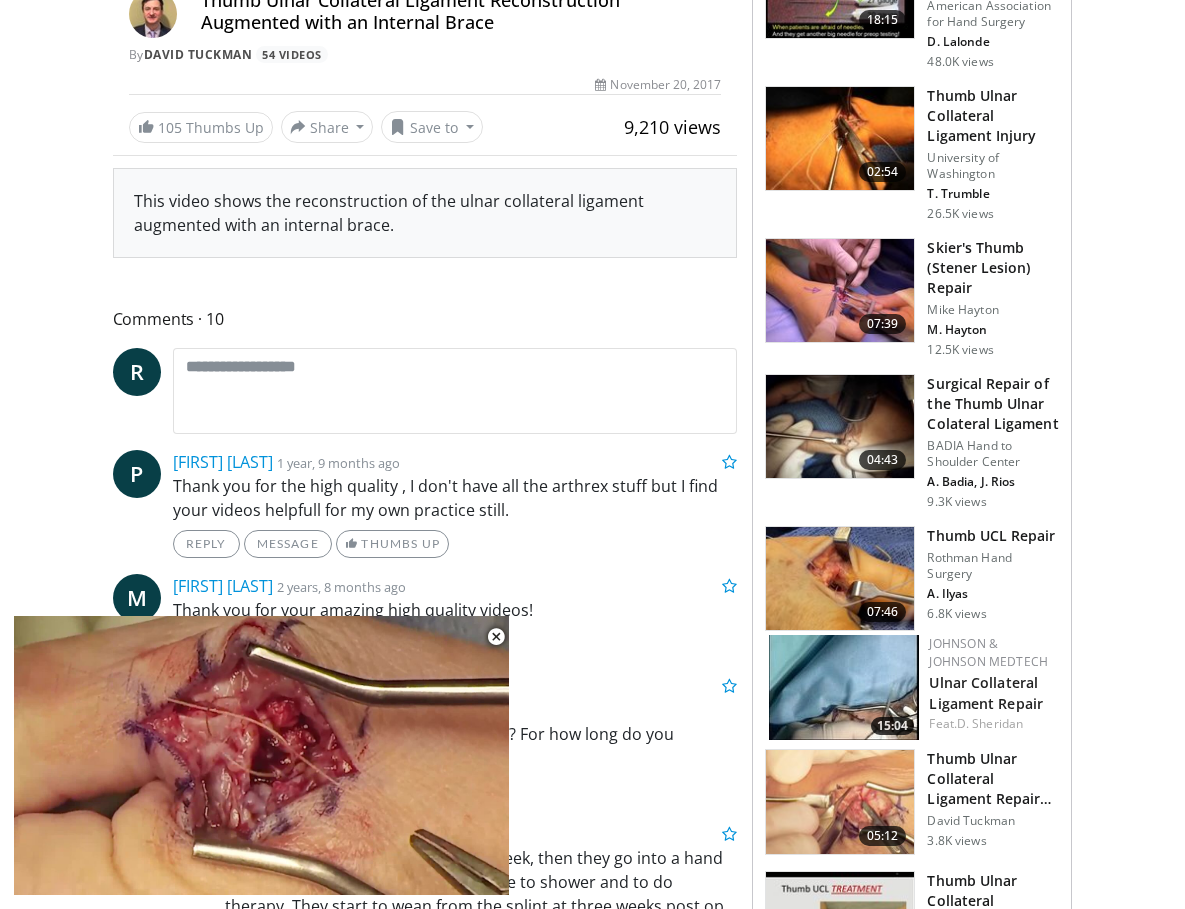 scroll, scrollTop: 0, scrollLeft: 0, axis: both 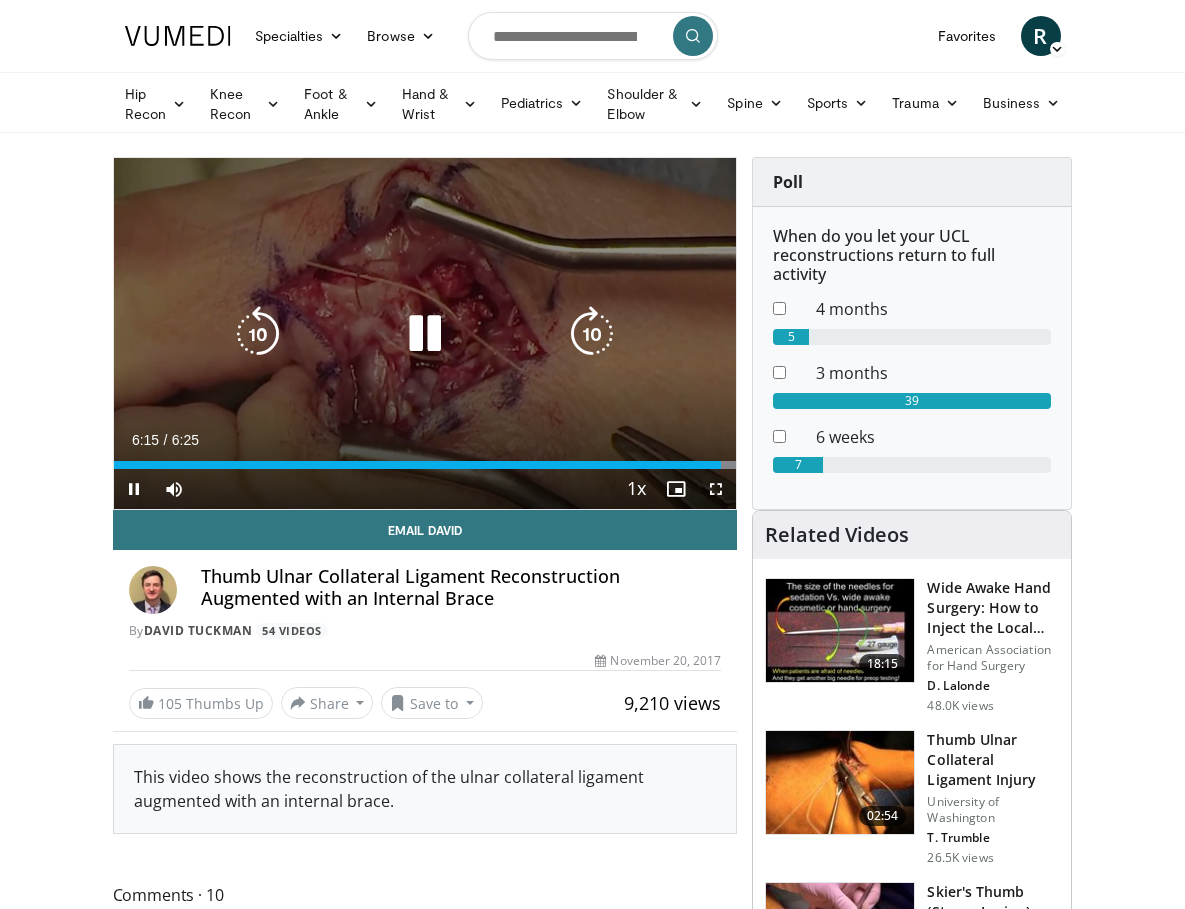 click at bounding box center [425, 334] 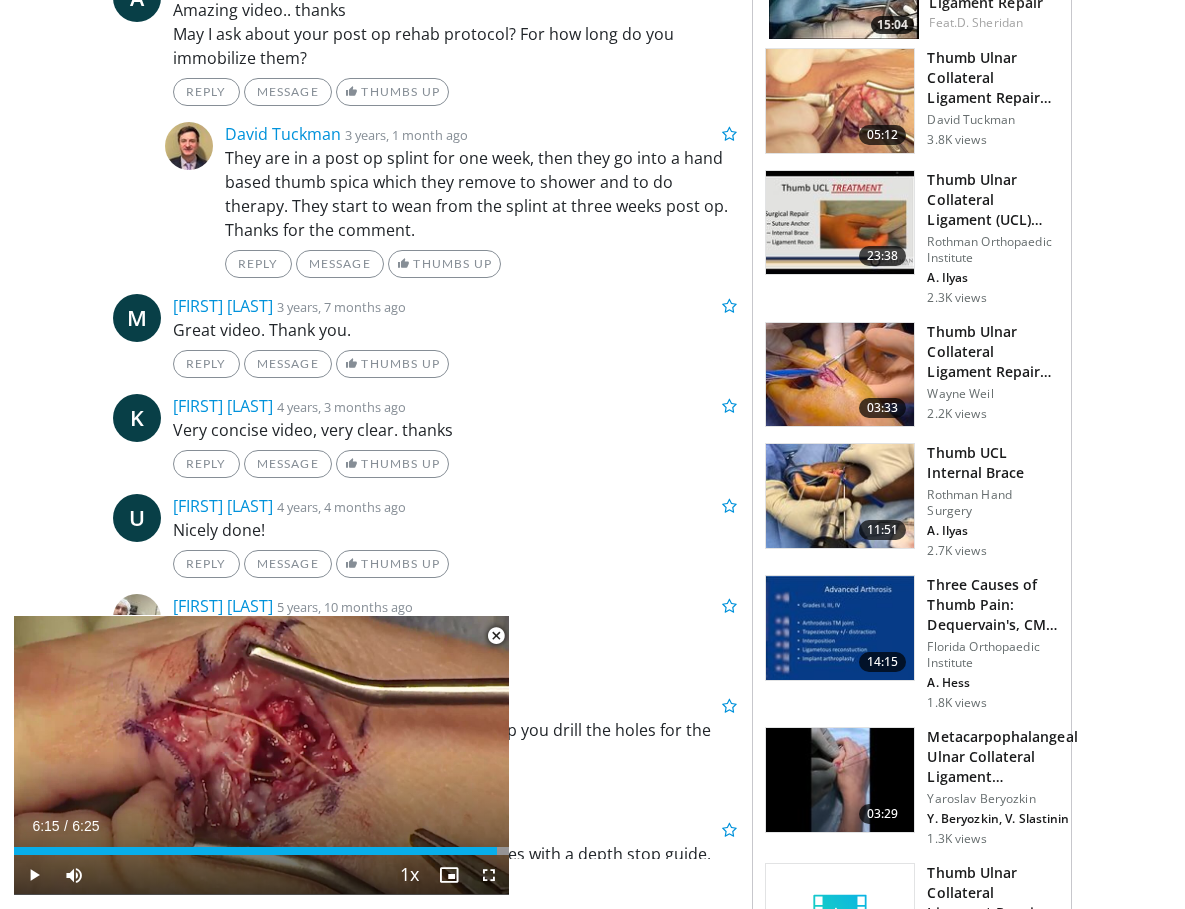 scroll, scrollTop: 1589, scrollLeft: 0, axis: vertical 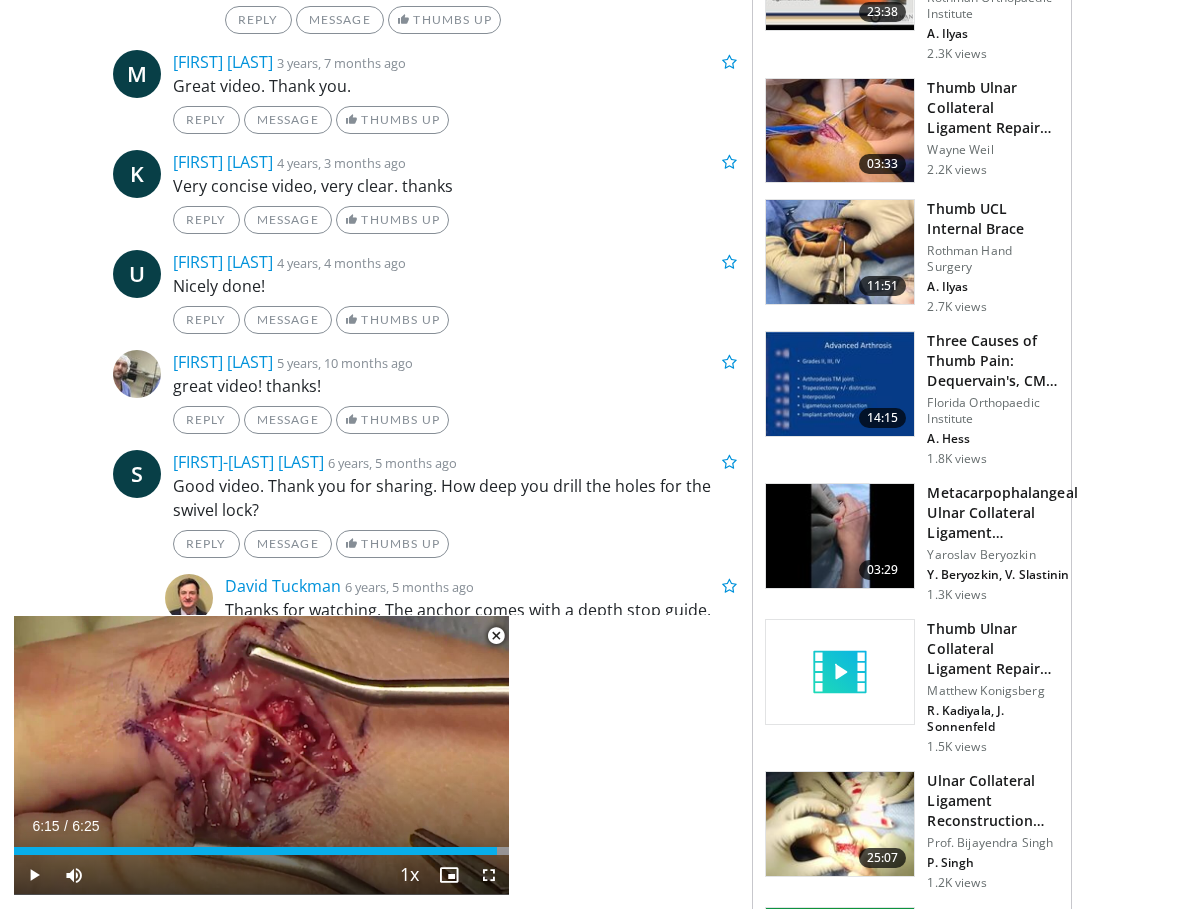click at bounding box center [496, 636] 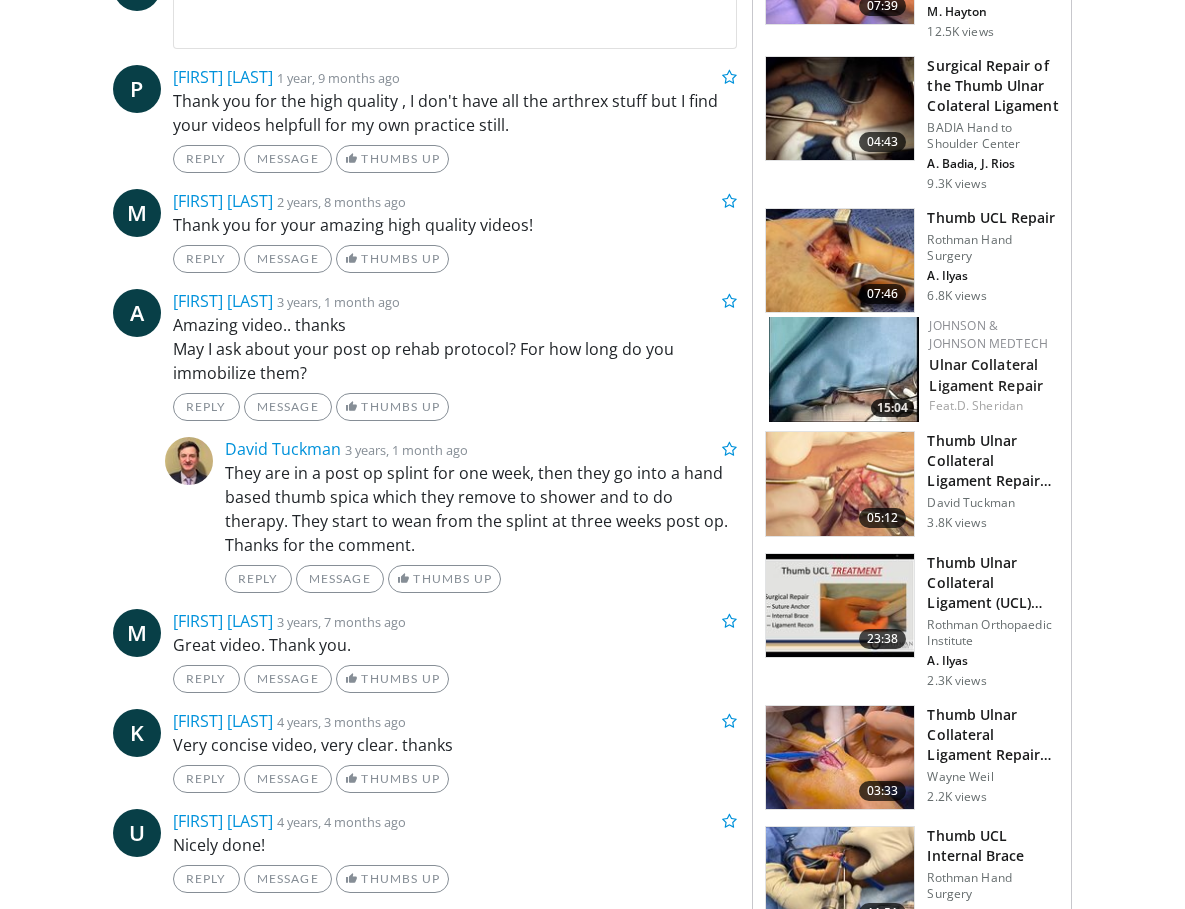 scroll, scrollTop: 0, scrollLeft: 0, axis: both 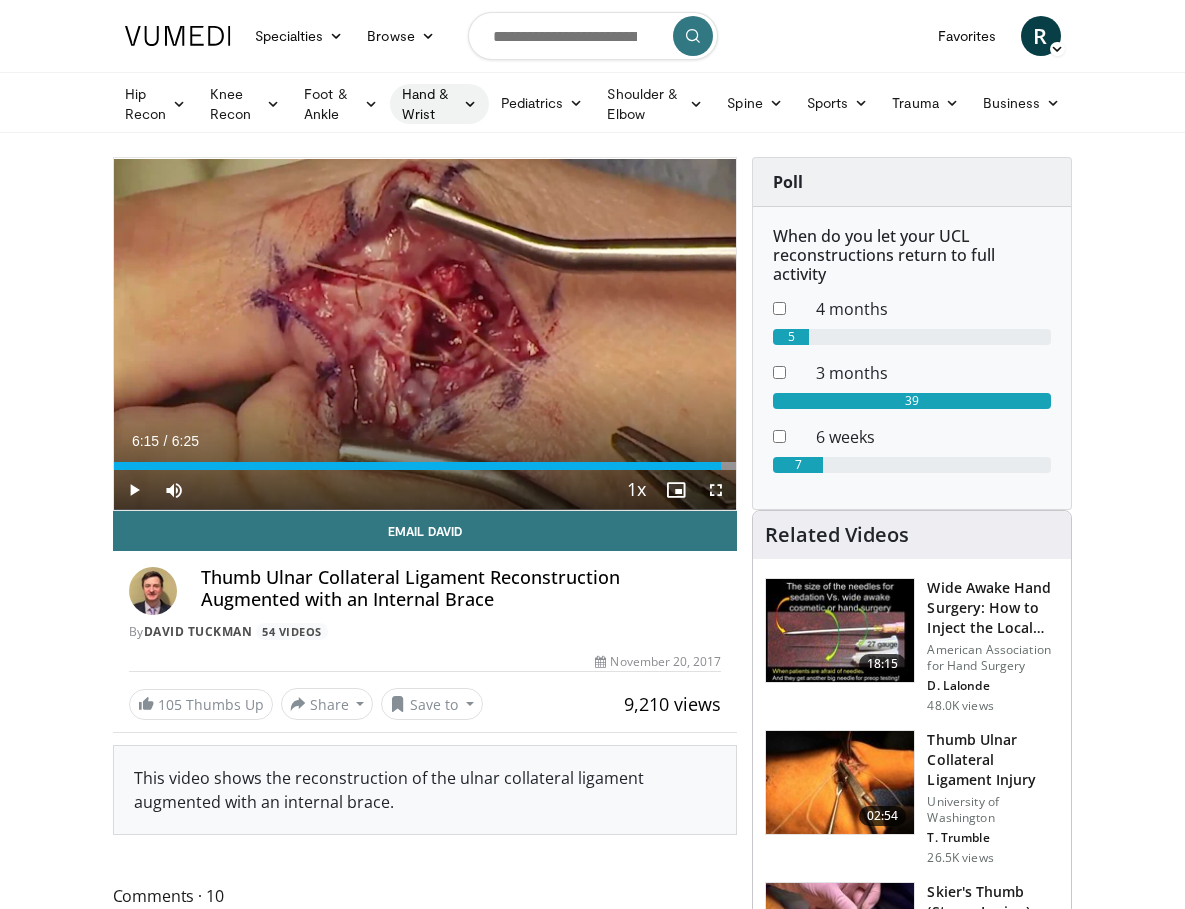 click on "Hand & Wrist" at bounding box center (439, 104) 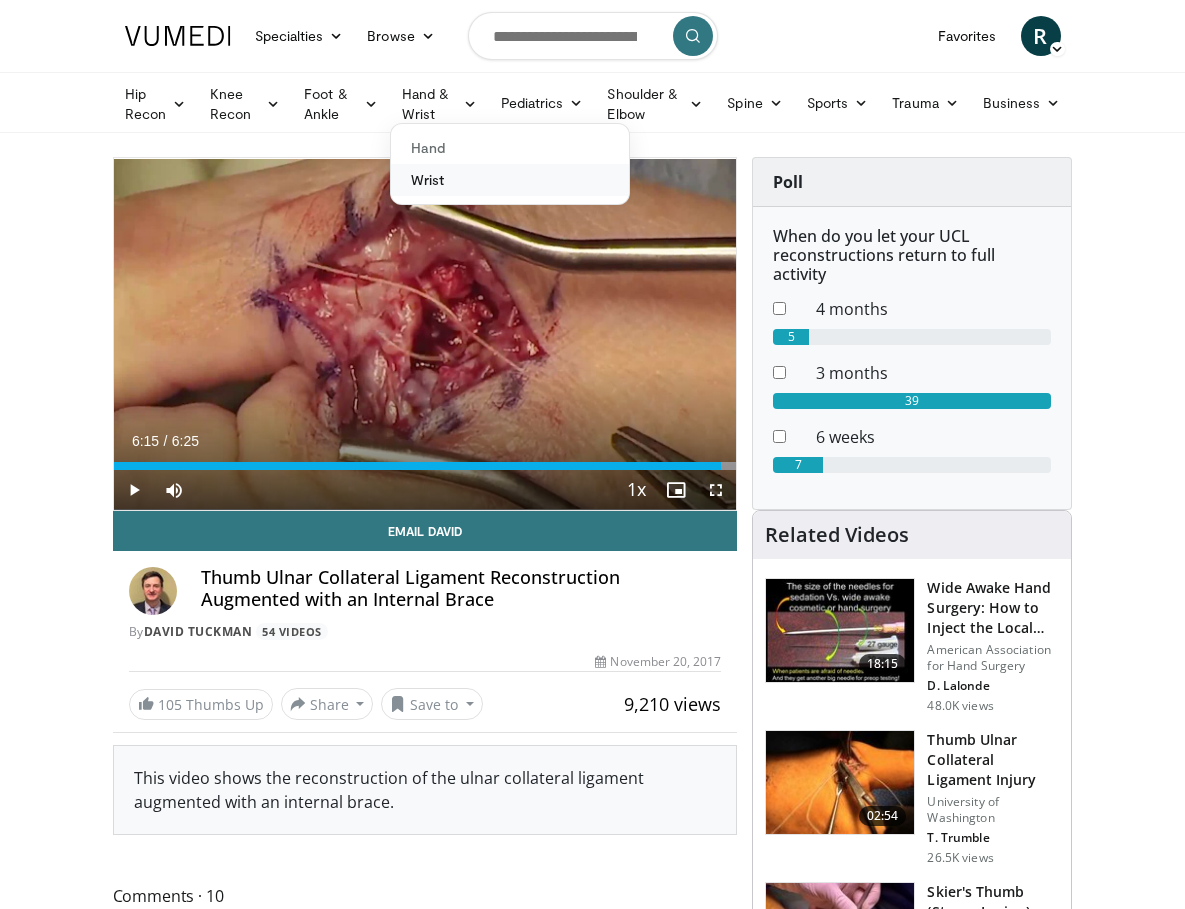 click on "Wrist" at bounding box center (510, 180) 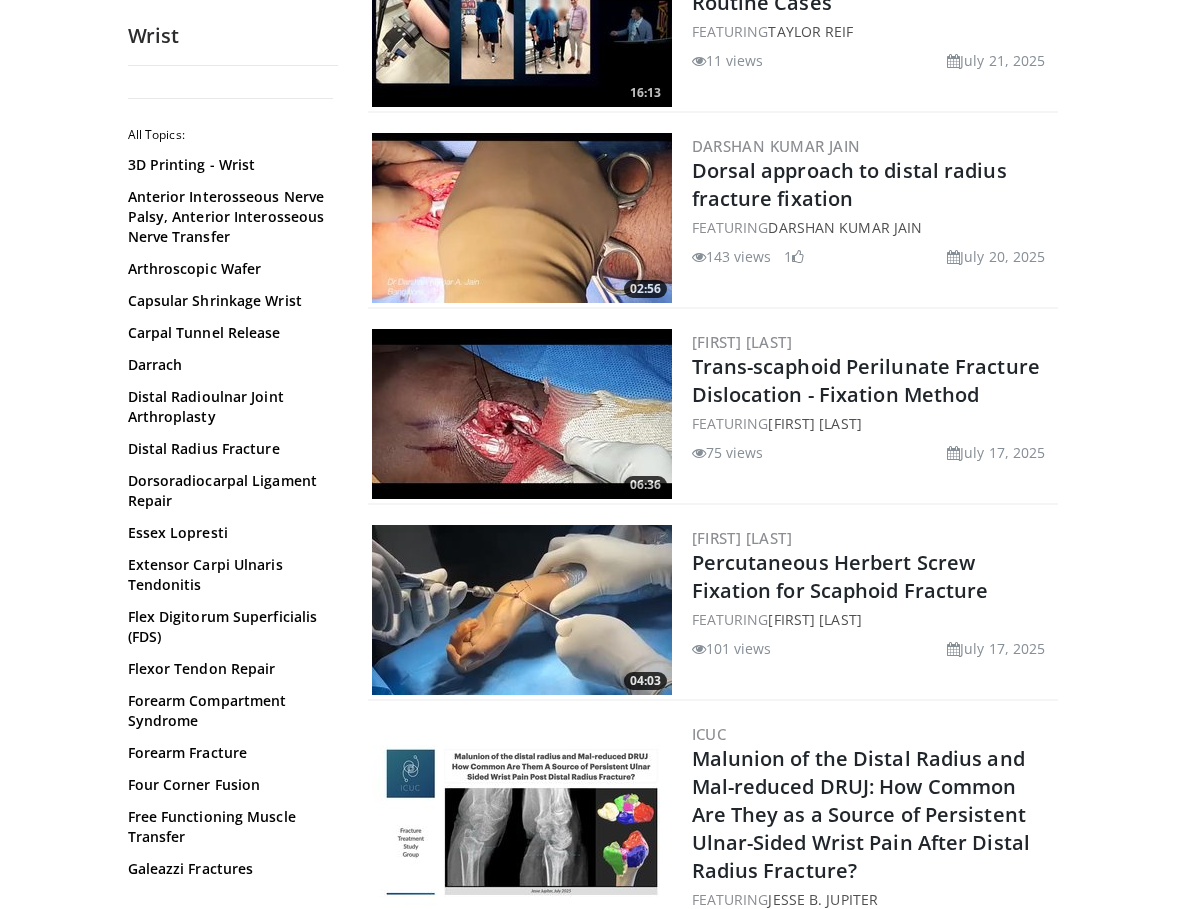 scroll, scrollTop: 295, scrollLeft: 0, axis: vertical 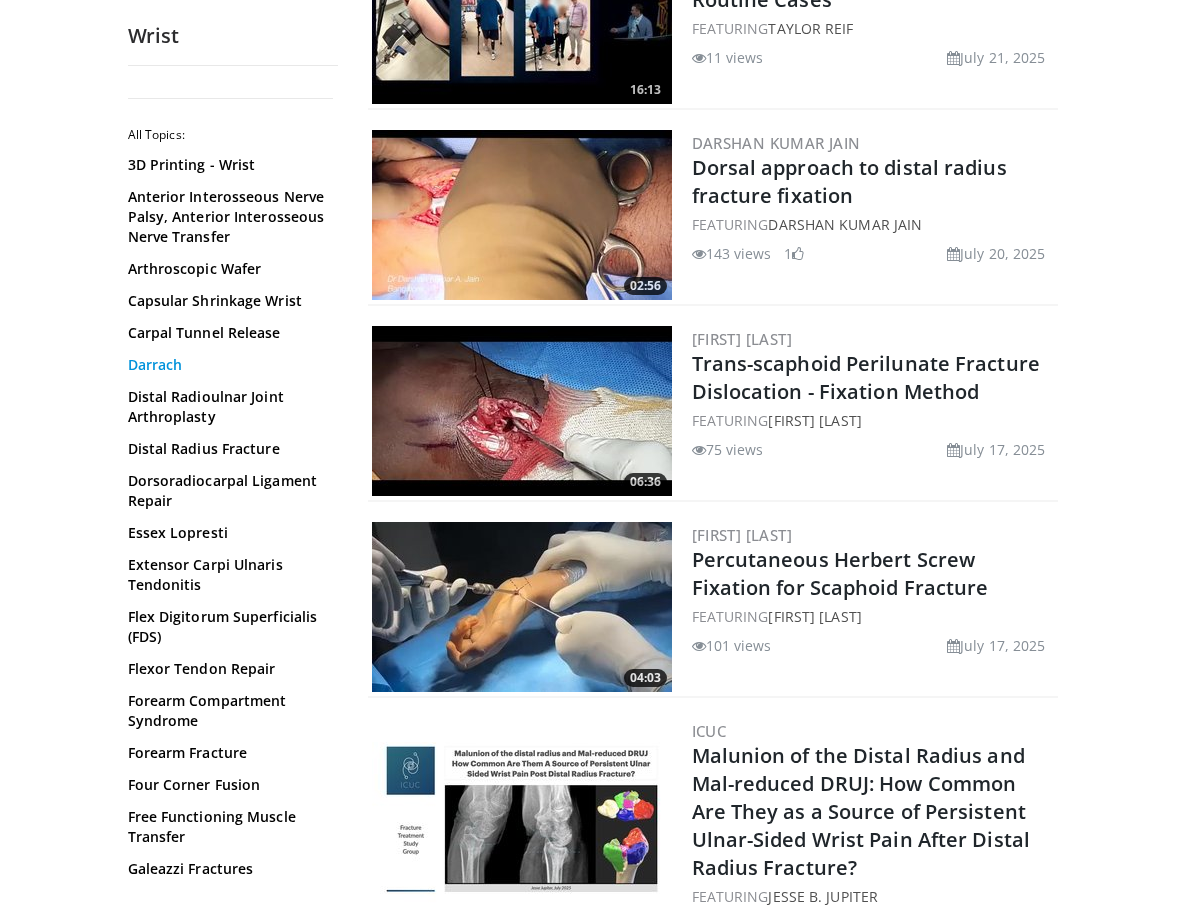 click on "Darrach" at bounding box center (228, 365) 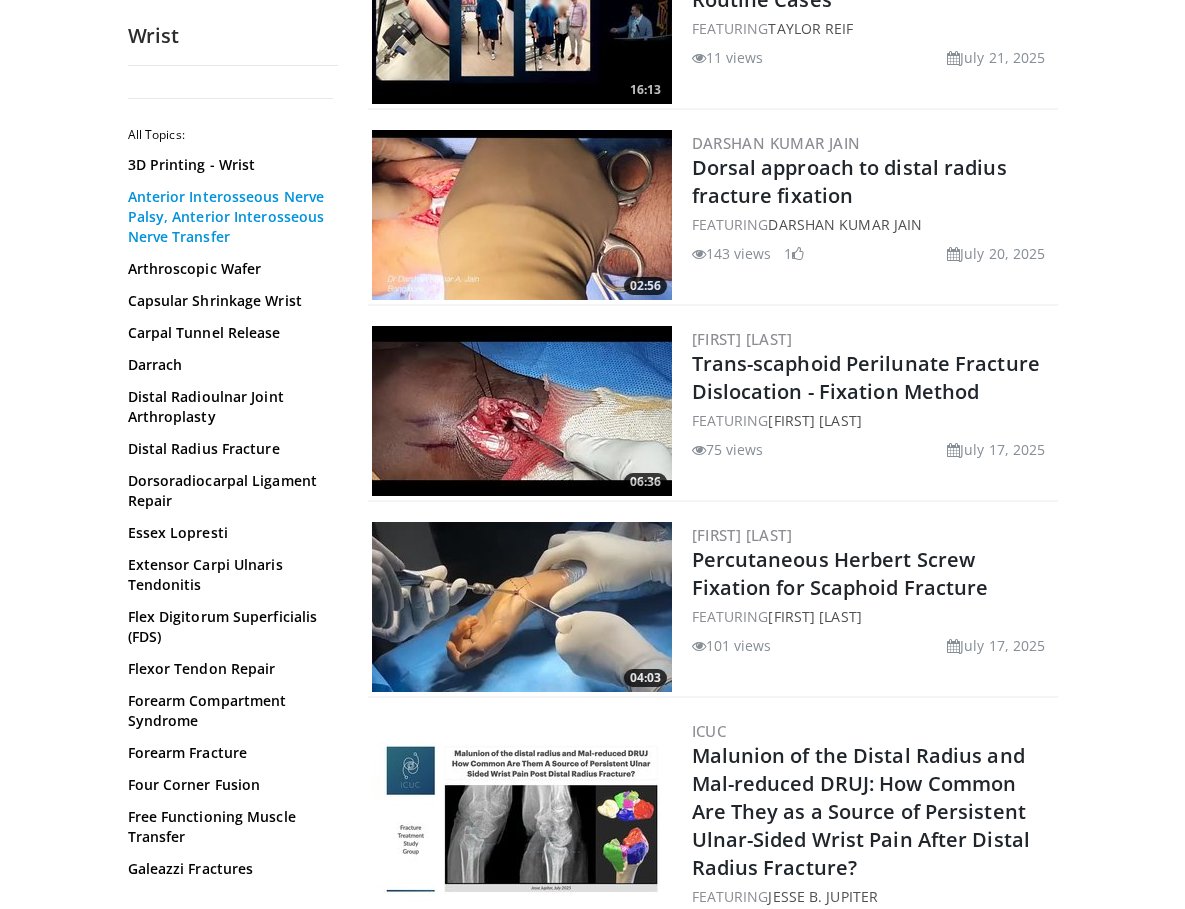 click on "Anterior Interosseous Nerve Palsy, Anterior Interosseous Nerve Transfer" at bounding box center (228, 217) 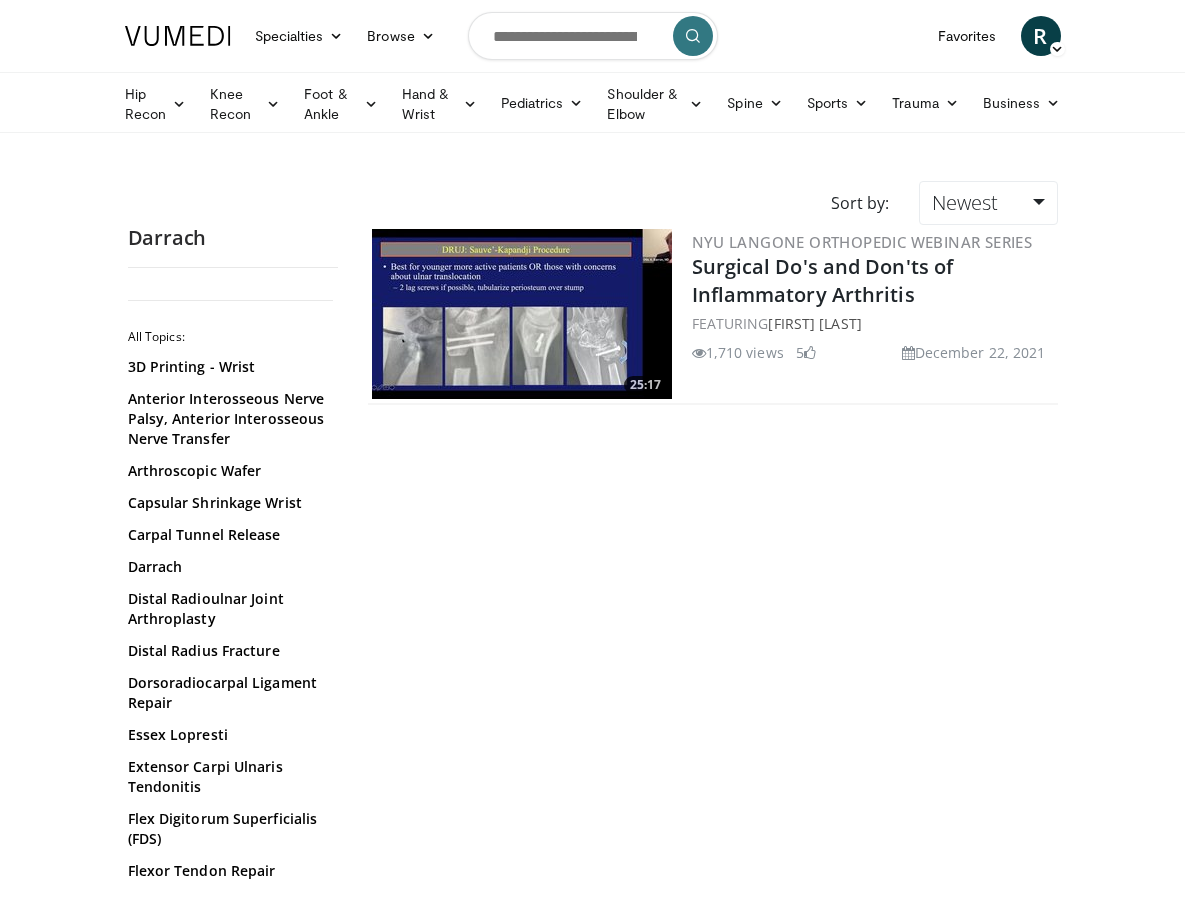 scroll, scrollTop: 0, scrollLeft: 0, axis: both 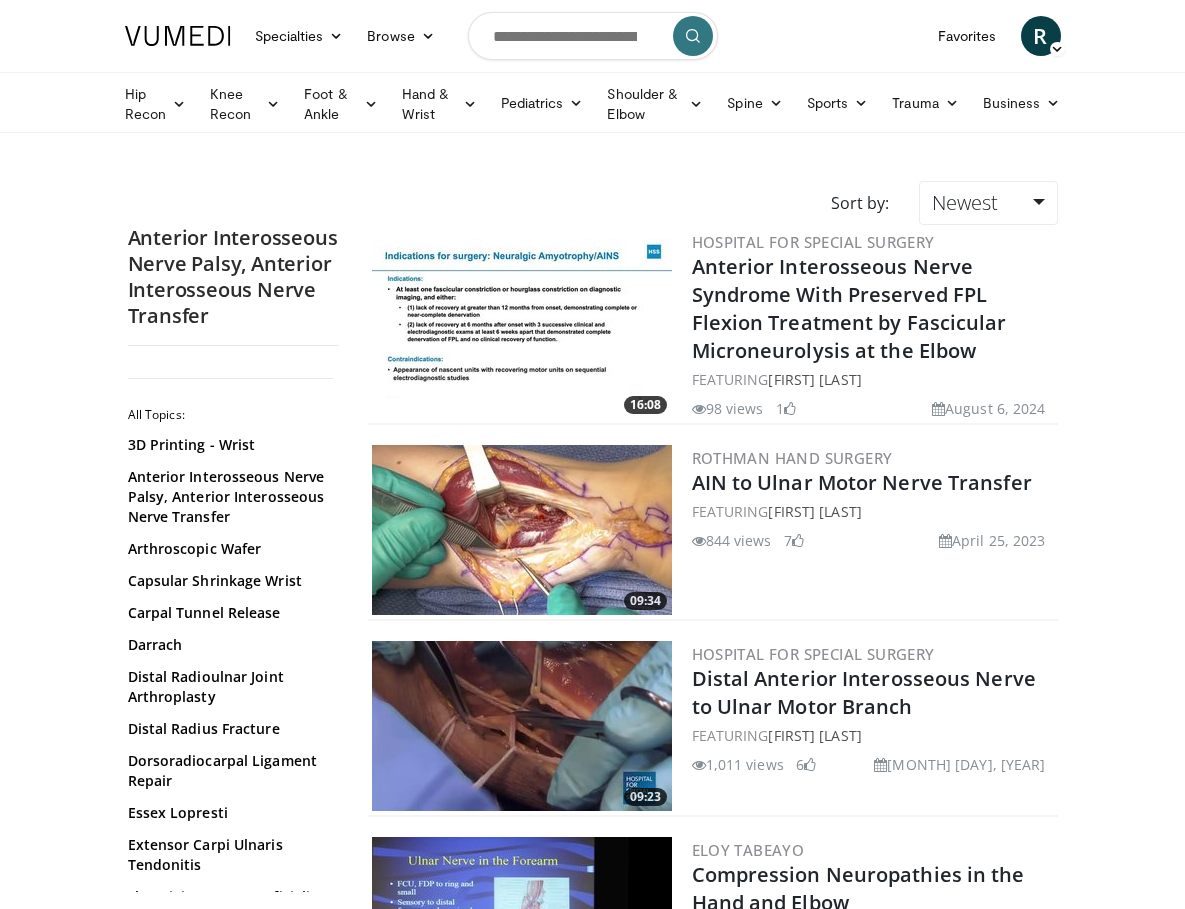 click at bounding box center (522, 530) 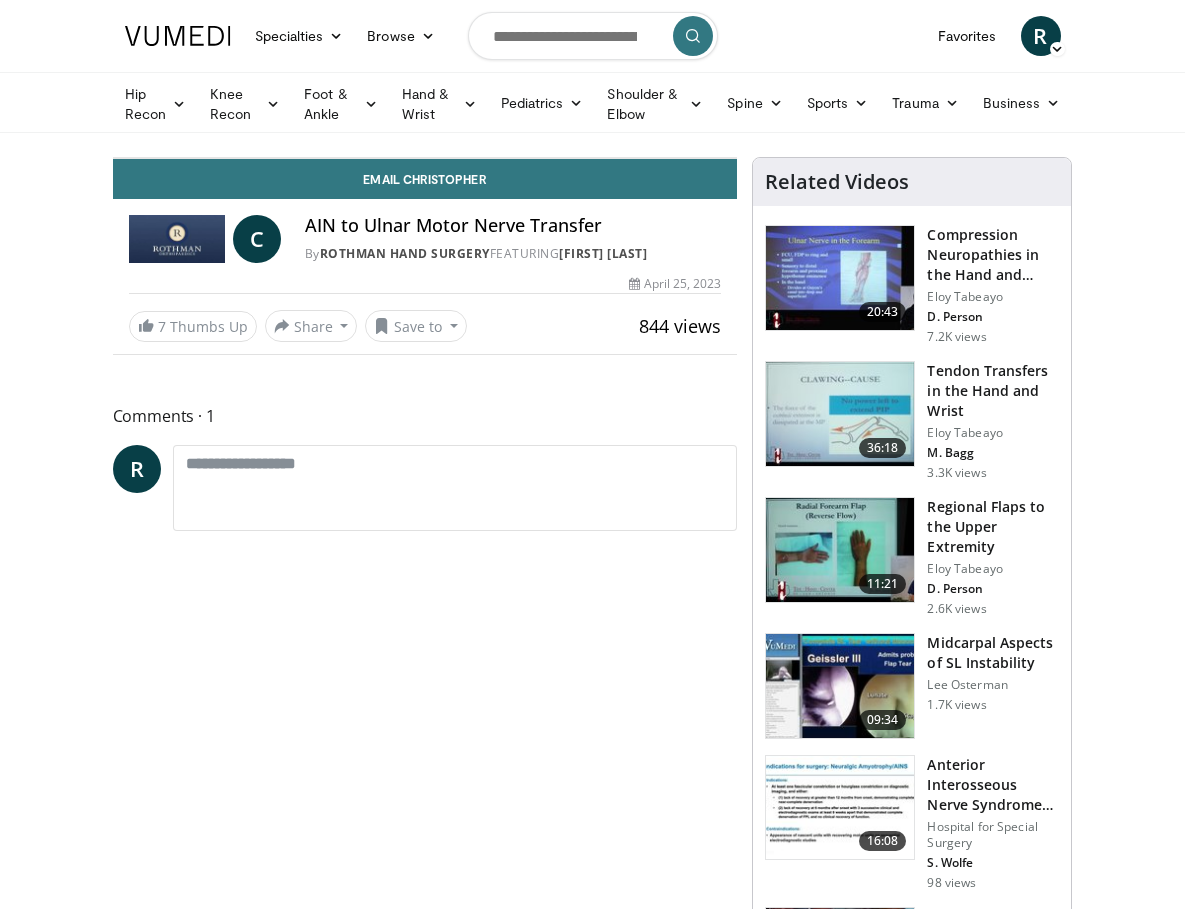 scroll, scrollTop: 0, scrollLeft: 0, axis: both 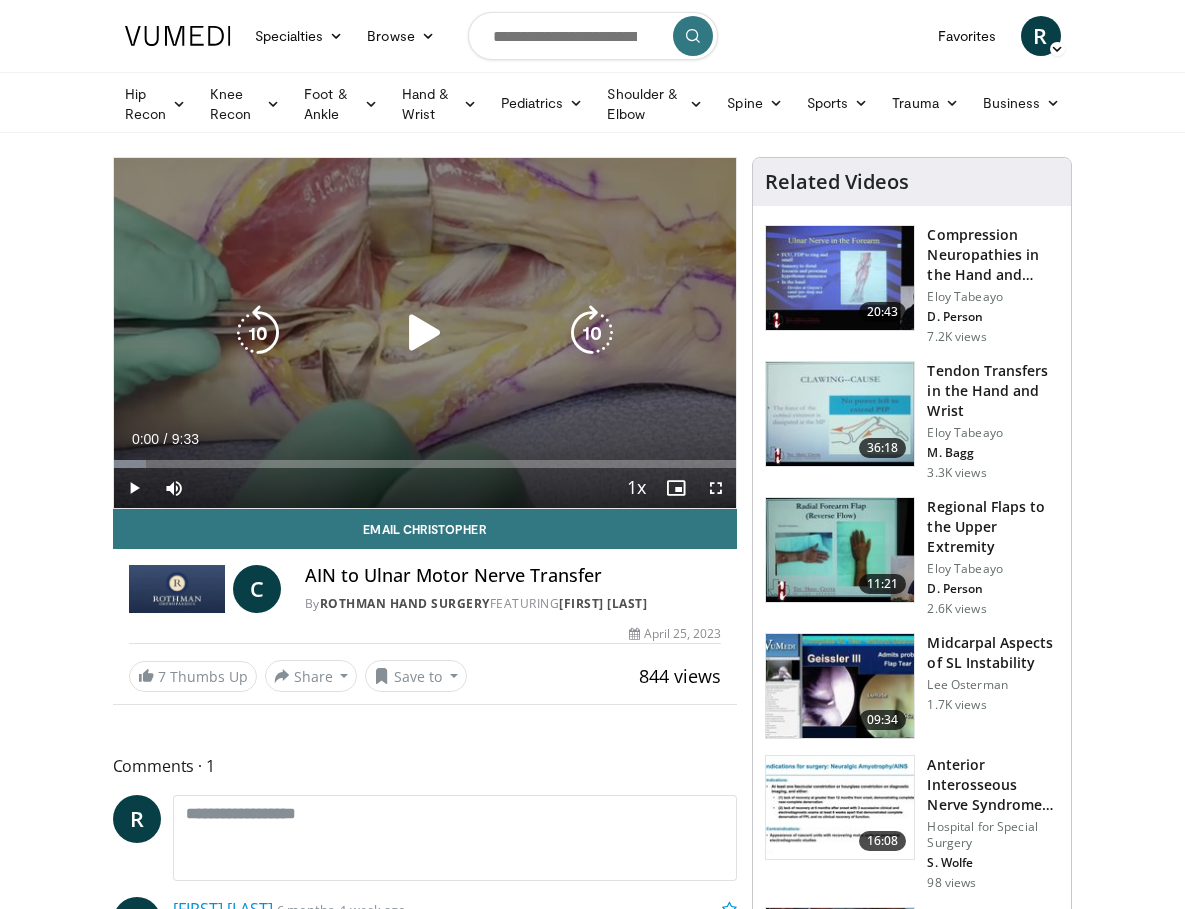 click at bounding box center [425, 333] 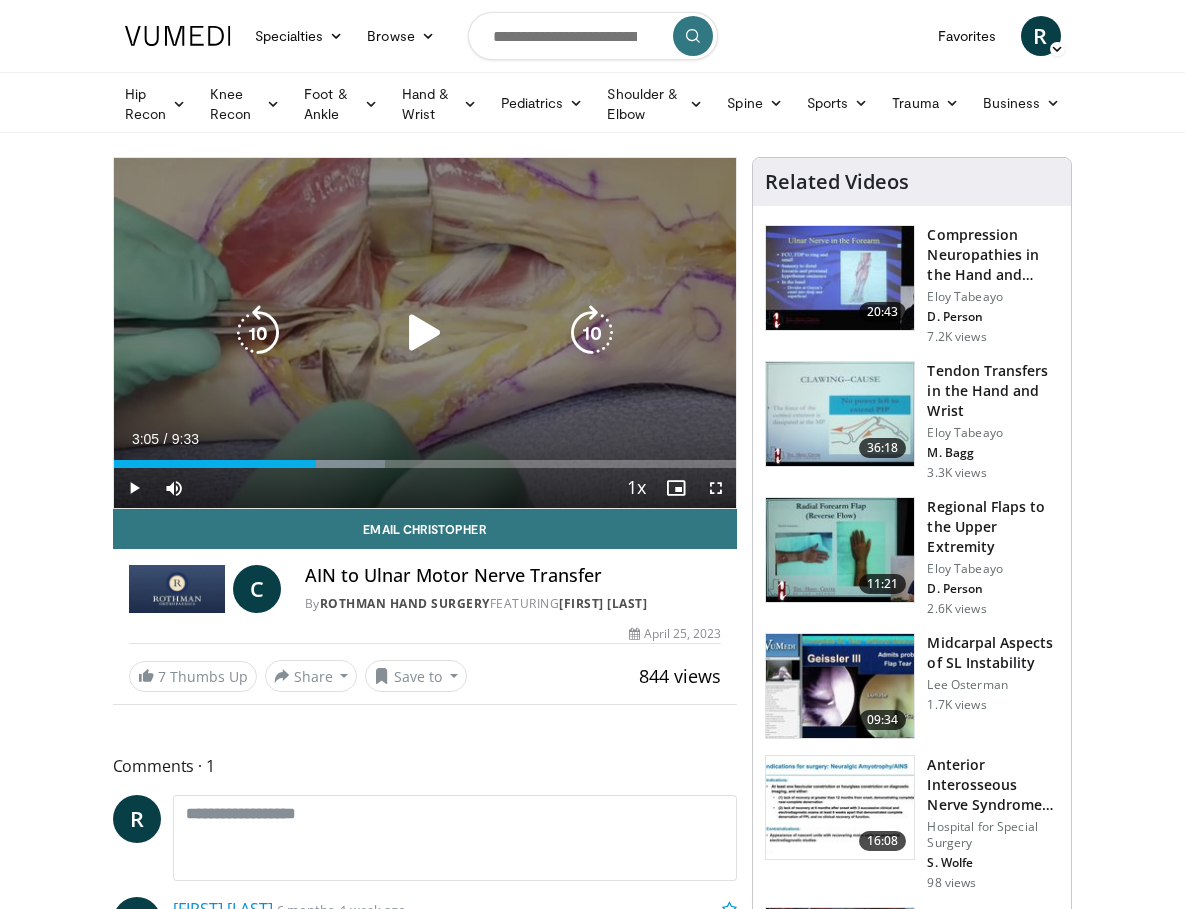 click at bounding box center [425, 333] 